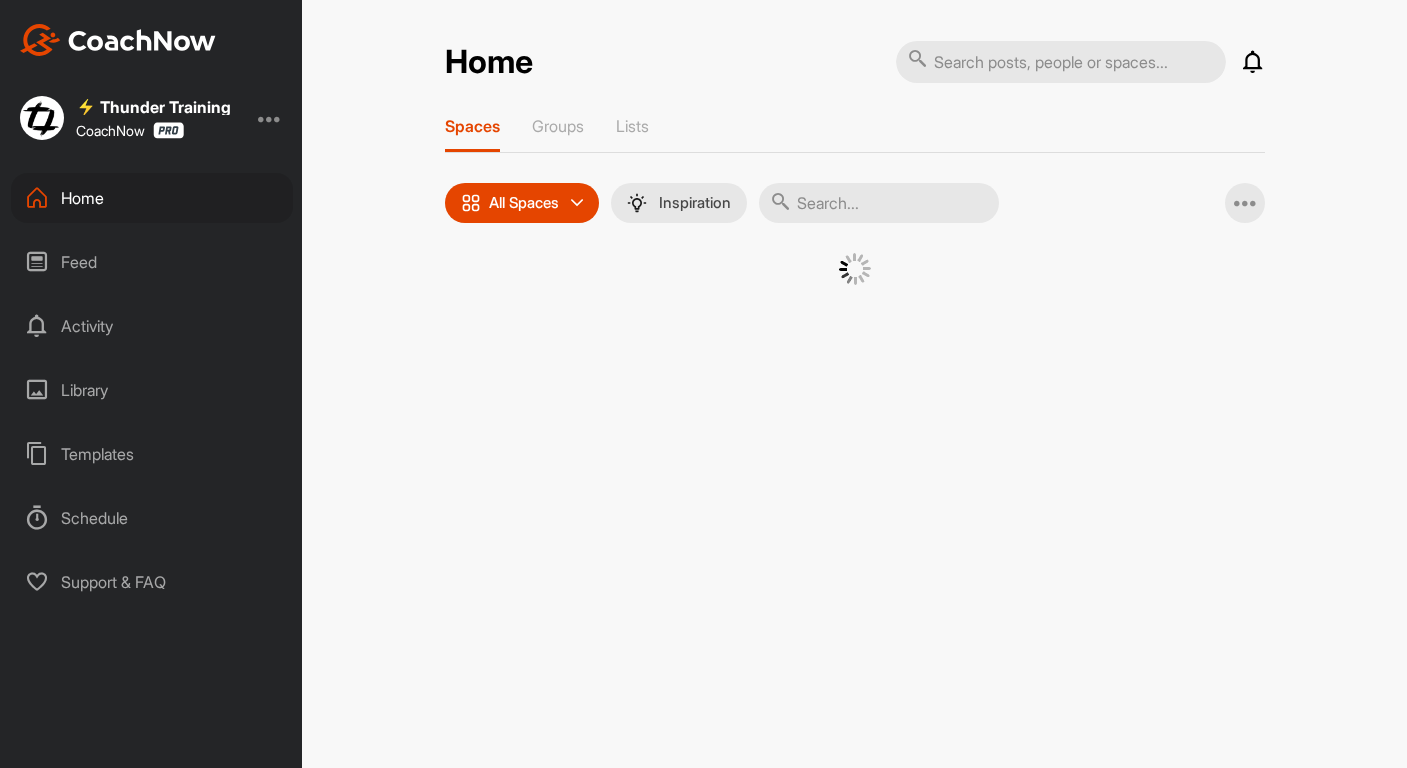 scroll, scrollTop: 0, scrollLeft: 0, axis: both 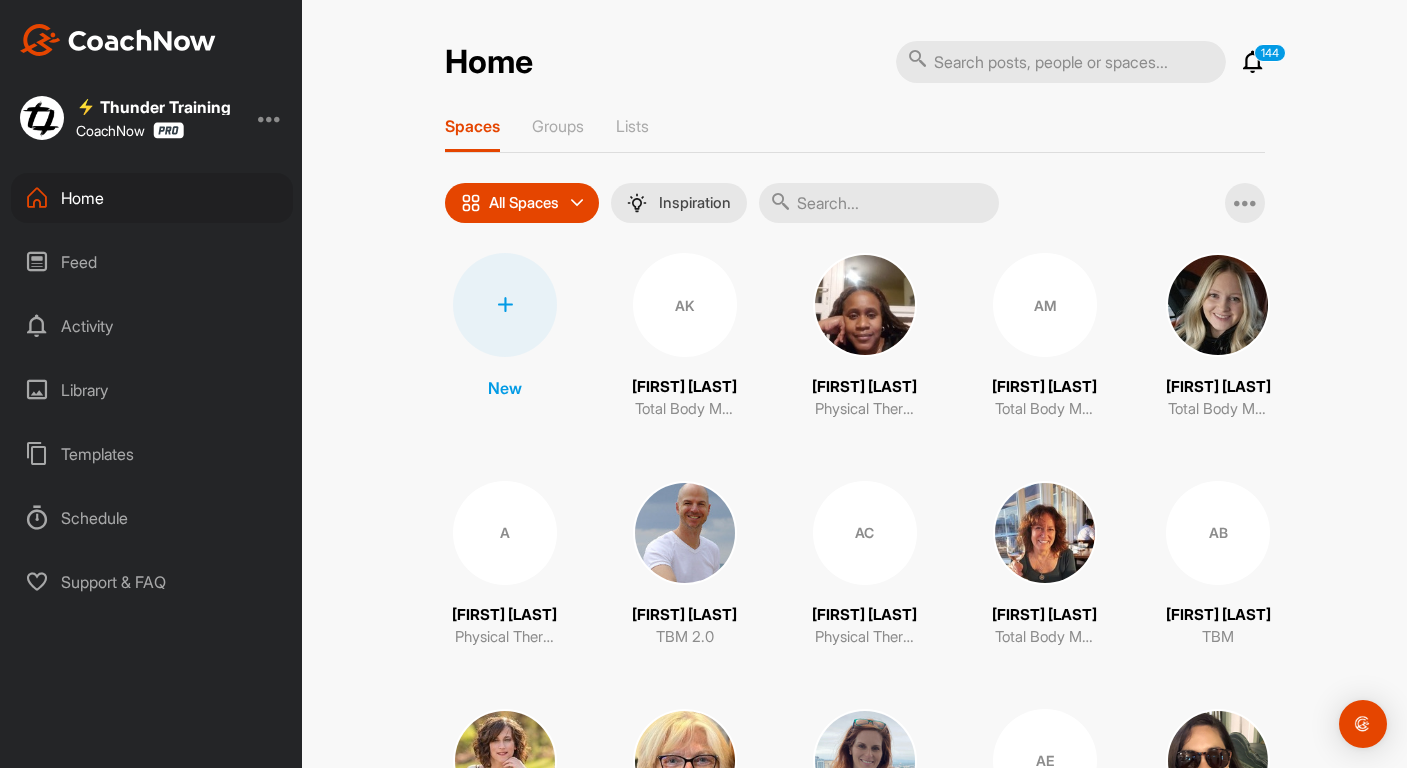 click on "Library" at bounding box center [152, 390] 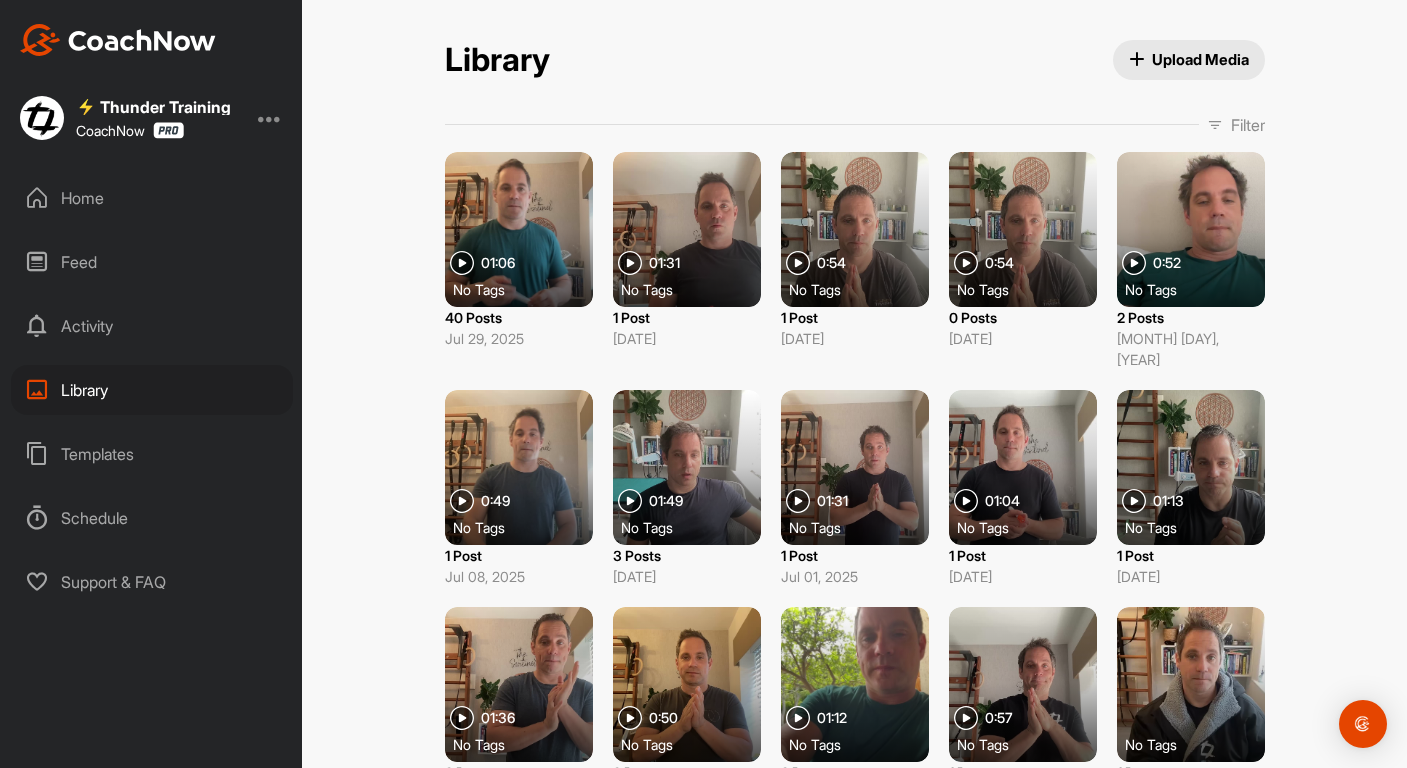 click on "Home" at bounding box center (152, 198) 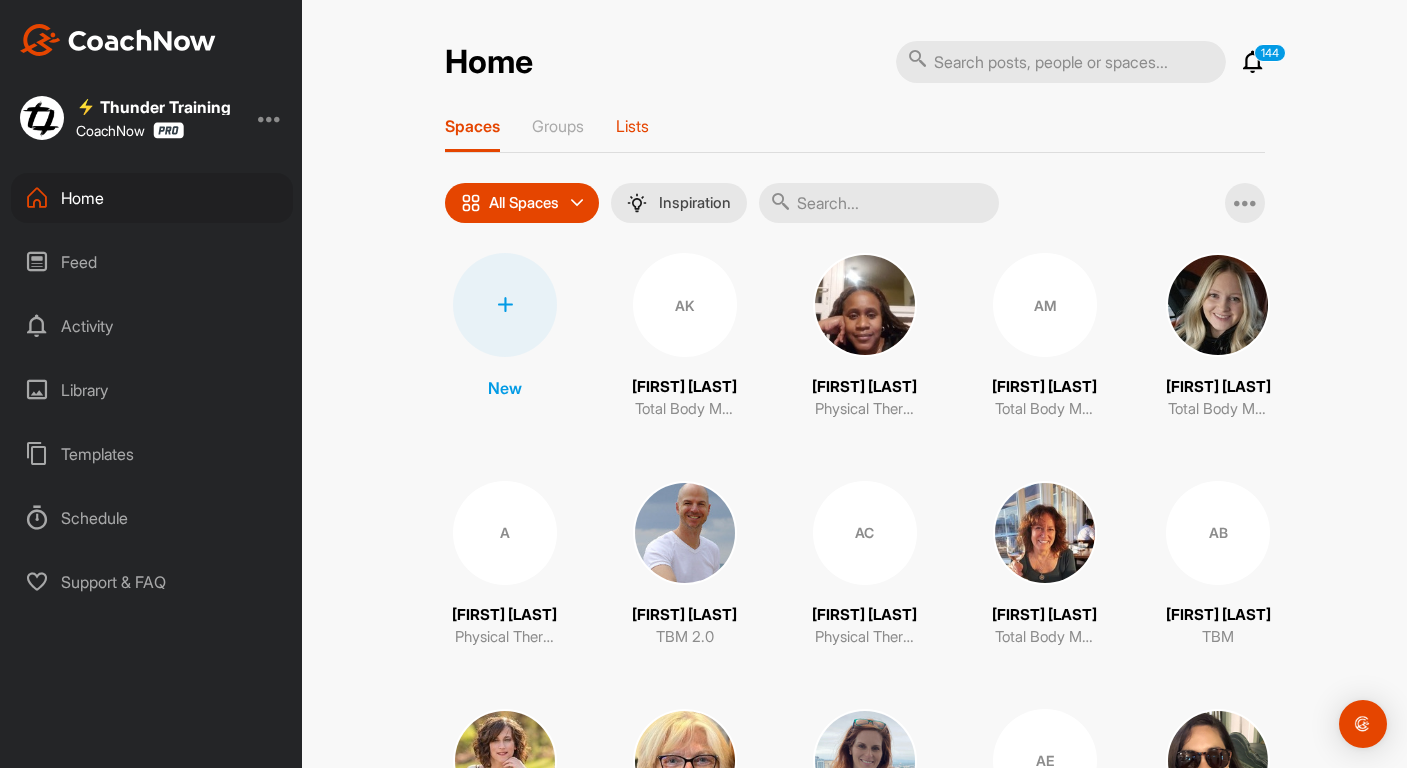 click on "Lists" at bounding box center (632, 126) 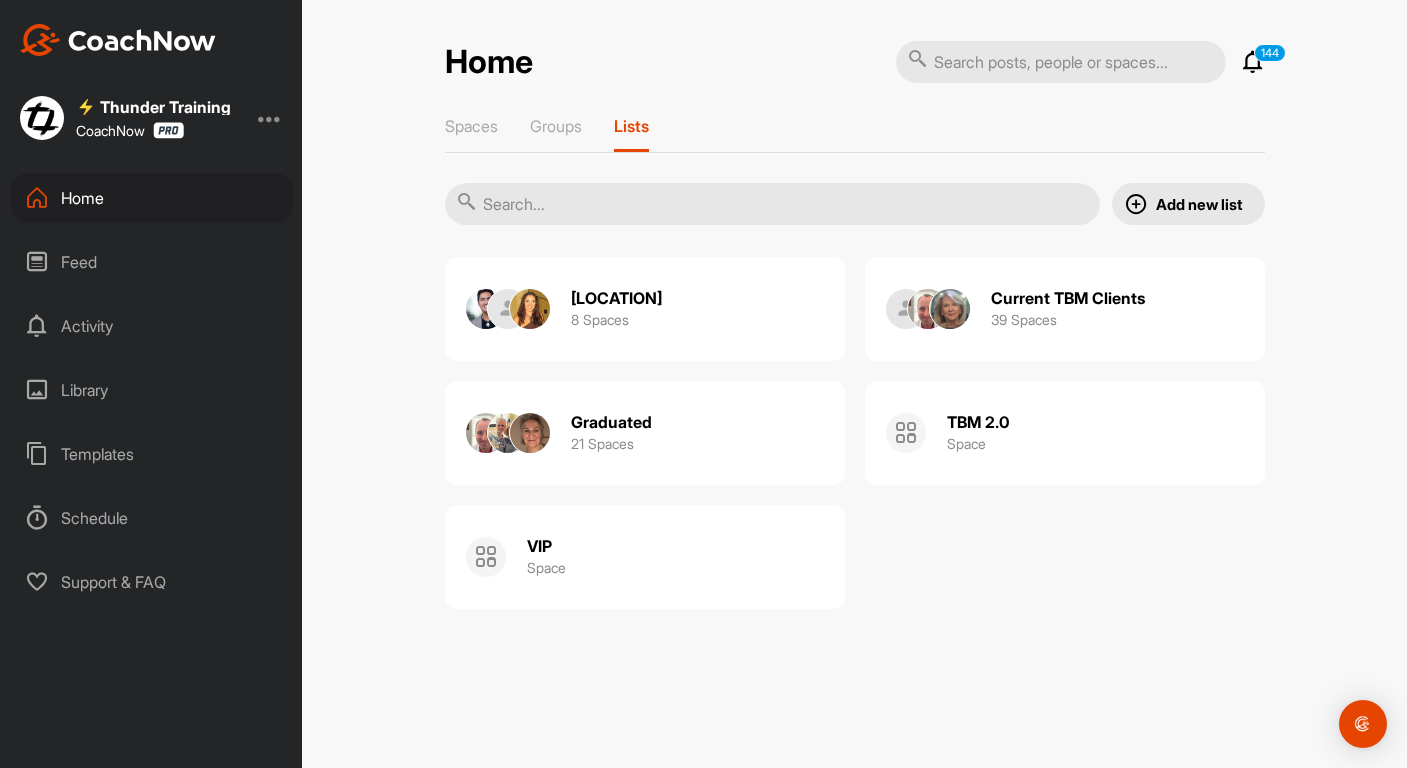 click on "Current TBM Clients" at bounding box center (1068, 298) 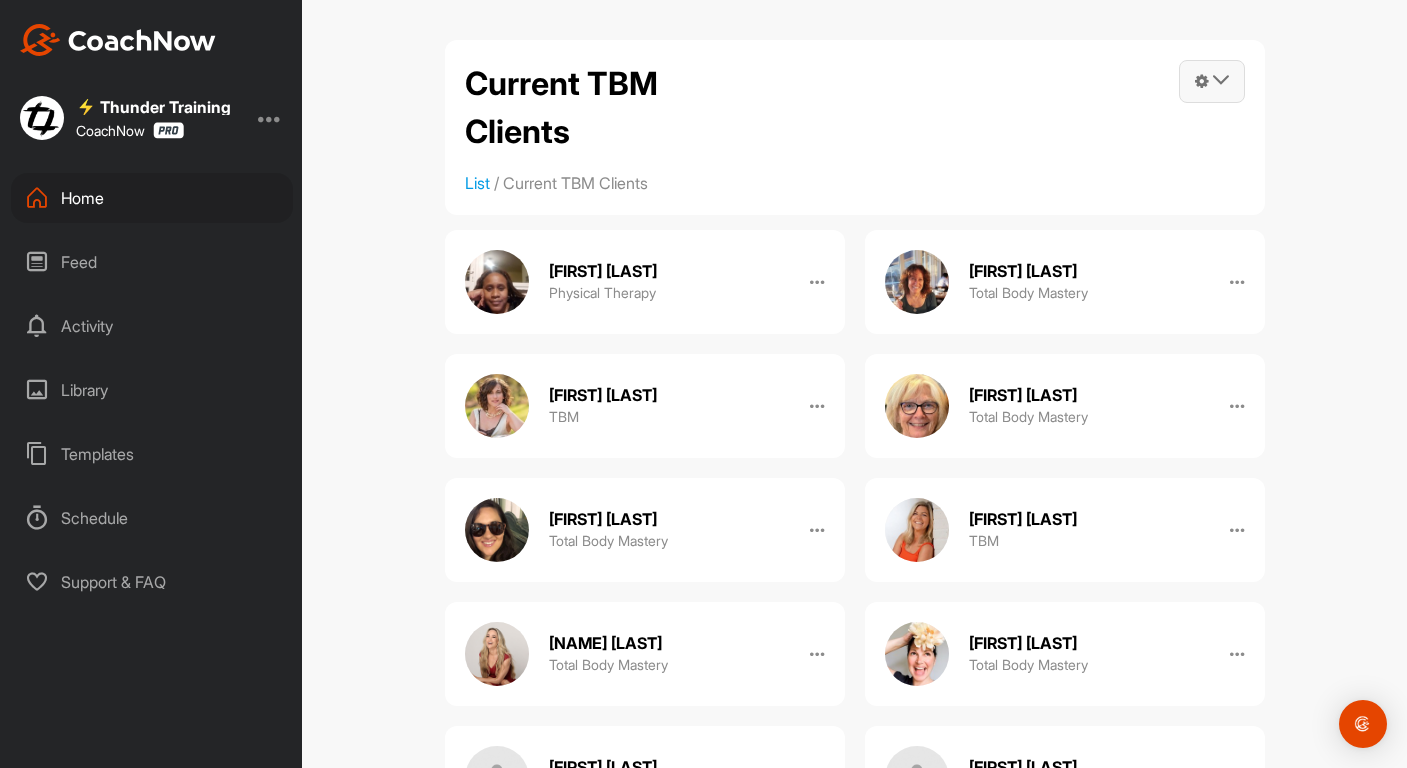 click at bounding box center [1202, 81] 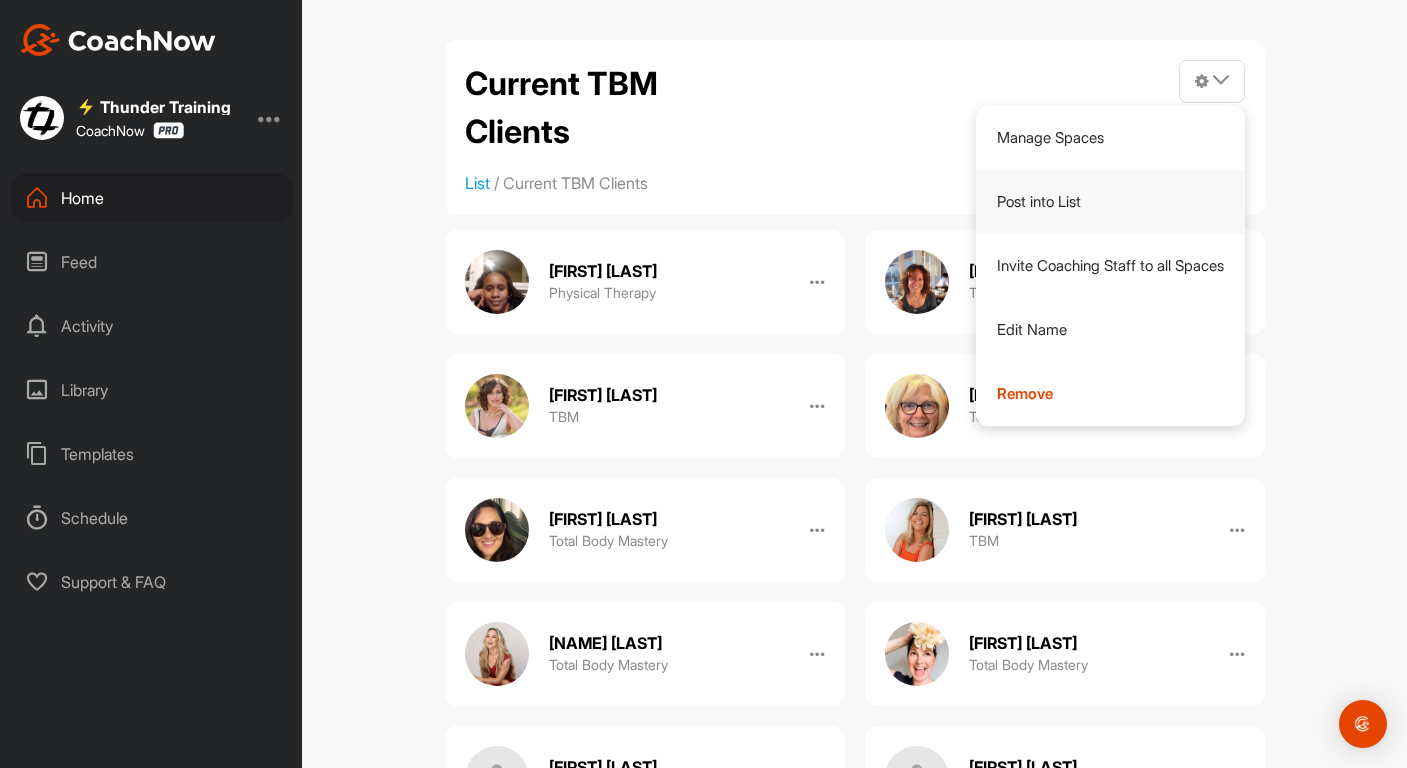 click on "Post into List" at bounding box center [1110, 202] 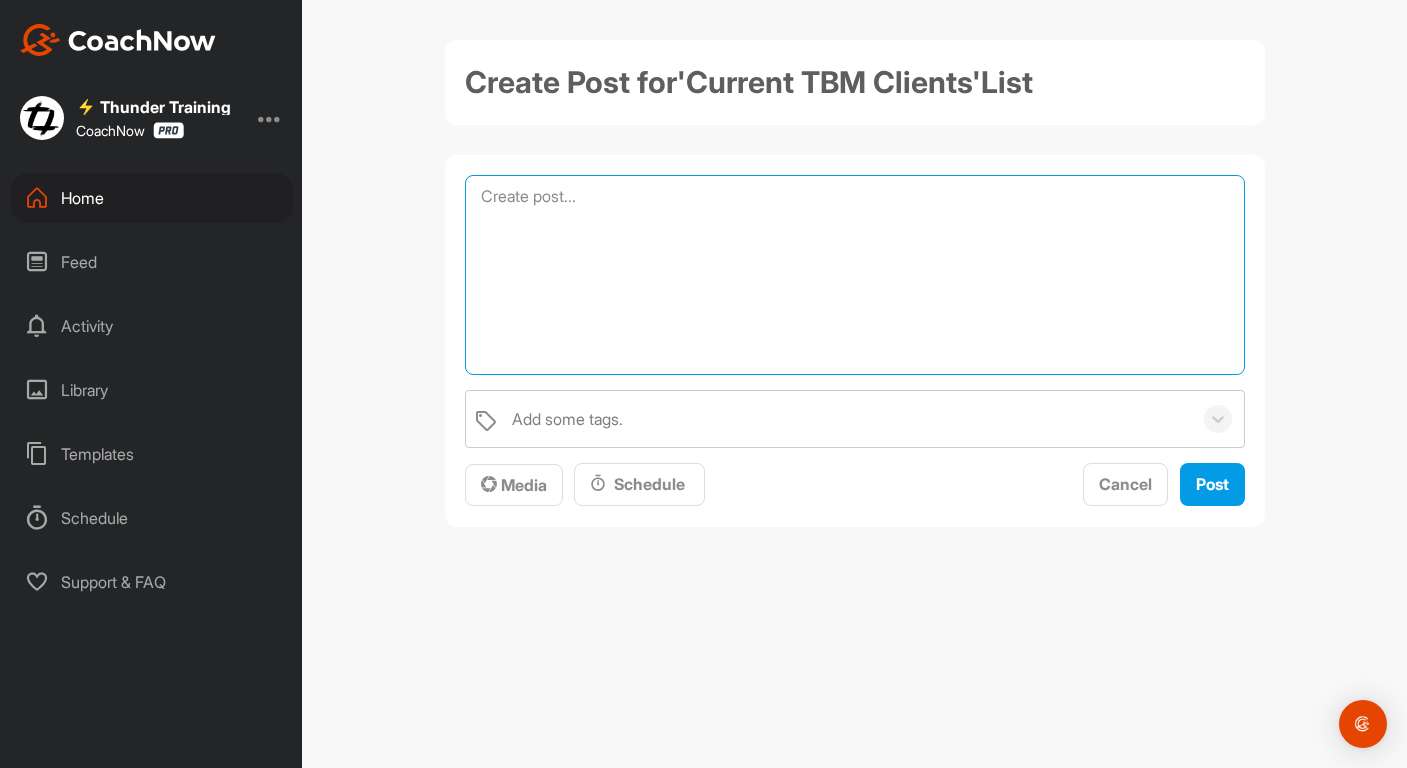 click at bounding box center [855, 275] 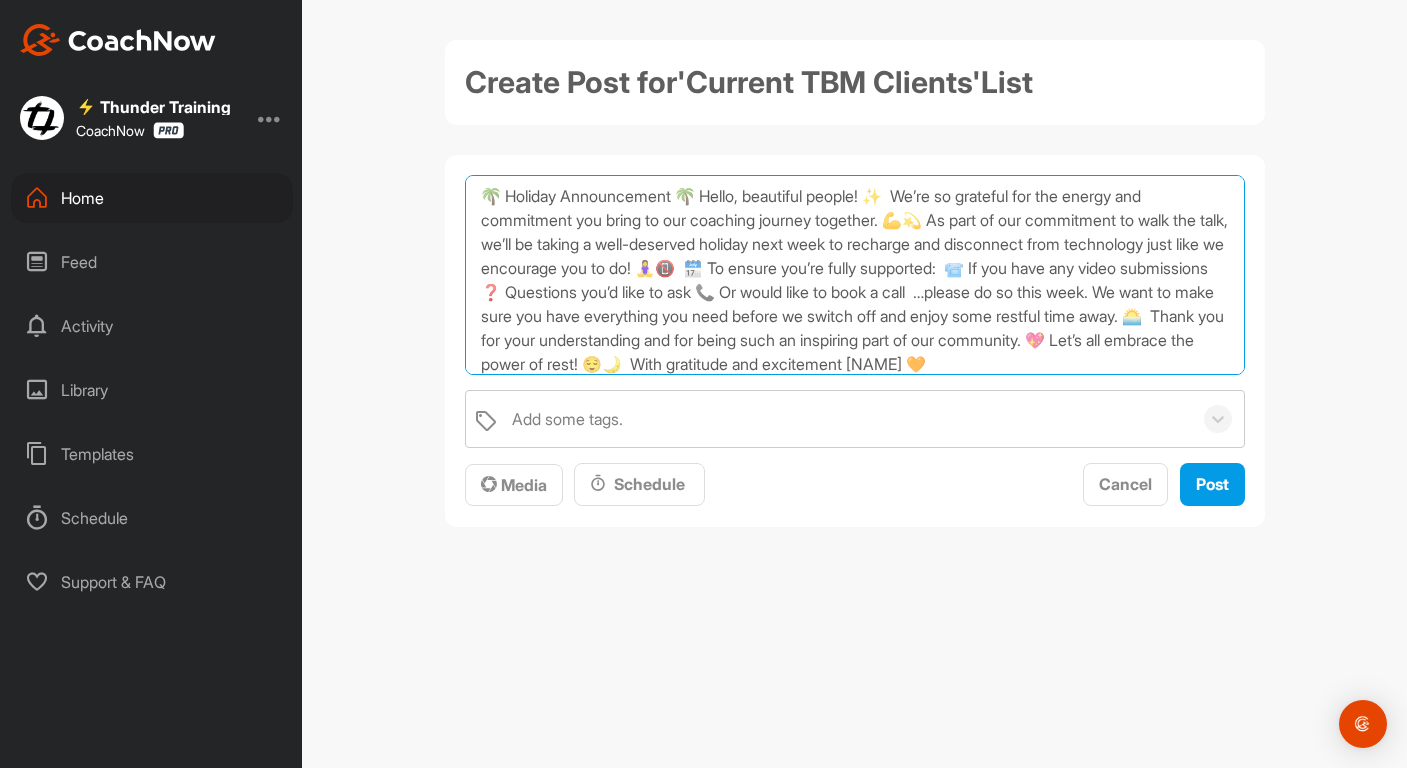 scroll, scrollTop: 0, scrollLeft: 0, axis: both 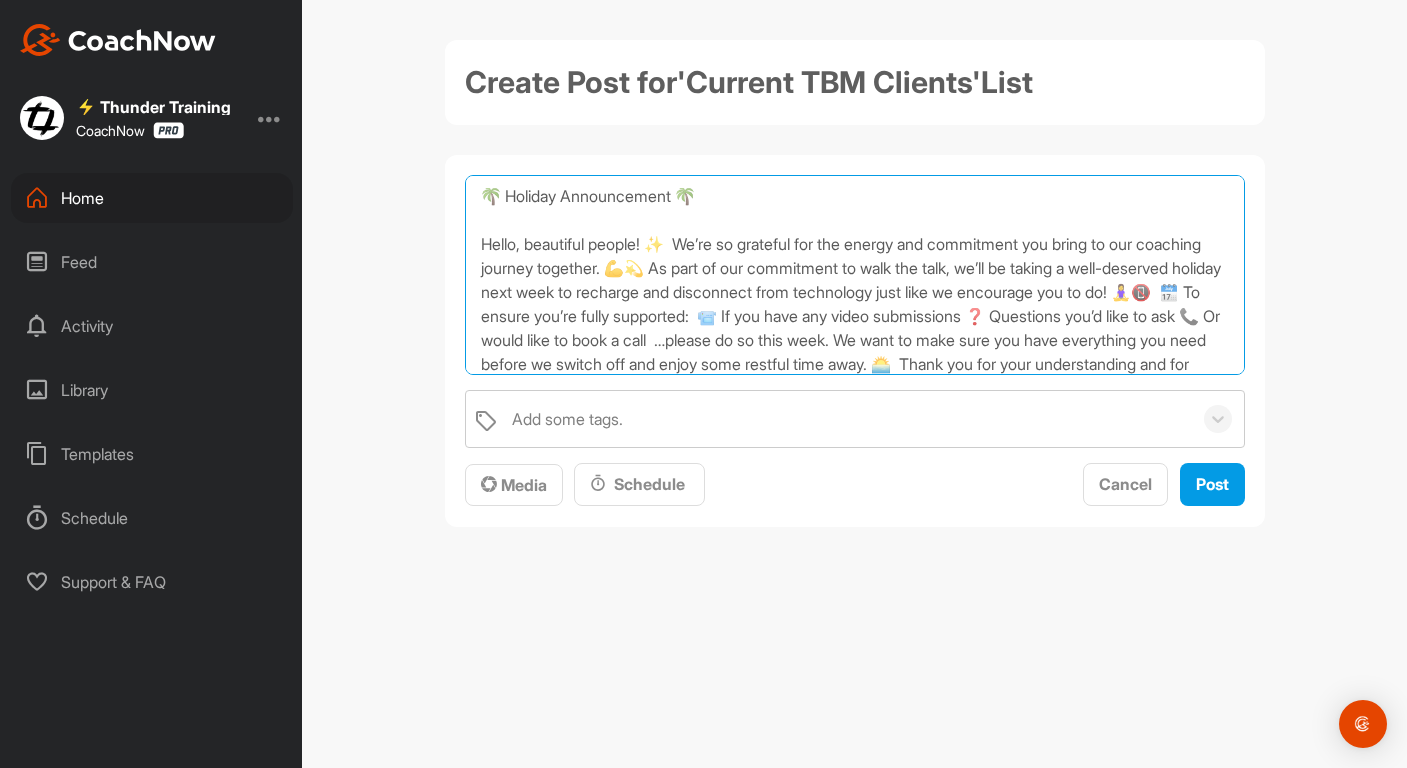 click on "🌴 Holiday Announcement 🌴
Hello, beautiful people! ✨  We’re so grateful for the energy and commitment you bring to our coaching journey together. 💪💫 As part of our commitment to walk the talk, we’ll be taking a well-deserved holiday next week to recharge and disconnect from technology just like we encourage you to do! 🧘‍♀️📵  🗓️ To ensure you’re fully supported:  📹 If you have any video submissions ❓ Questions you’d like to ask 📞 Or would like to book a call  …please do so this week. We want to make sure you have everything you need before we switch off and enjoy some restful time away. 🌅  Thank you for your understanding and for being such an inspiring part of our community. 💖 Let’s all embrace the power of rest! 😌🌙  With gratitude and excitement [FIRST] 🧡" at bounding box center (855, 275) 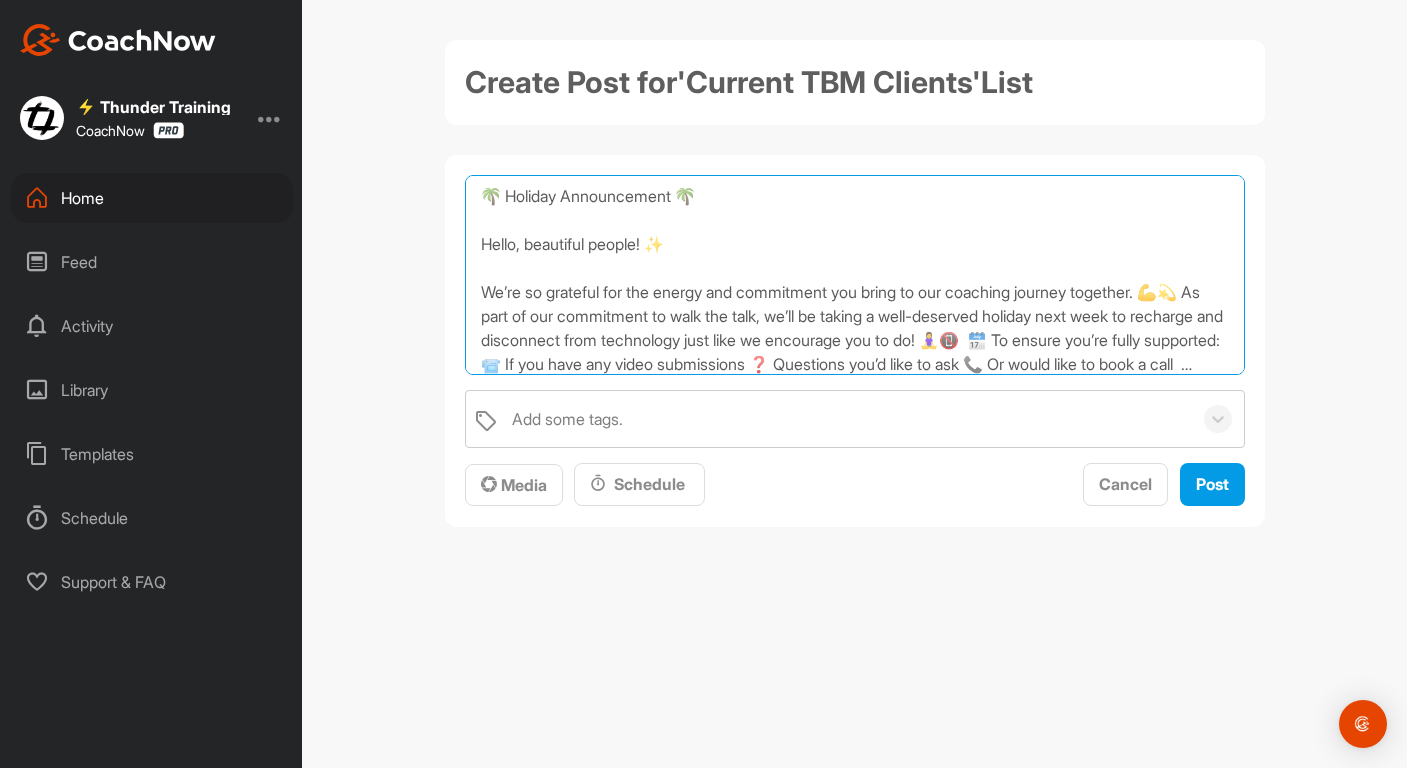 click on "🌴 Holiday Announcement 🌴
Hello, beautiful people! ✨
We’re so grateful for the energy and commitment you bring to our coaching journey together. 💪💫 As part of our commitment to walk the talk, we’ll be taking a well-deserved holiday next week to recharge and disconnect from technology just like we encourage you to do! 🧘‍♀️📵  🗓️ To ensure you’re fully supported:  📹 If you have any video submissions ❓ Questions you’d like to ask 📞 Or would like to book a call  …please do so this week. We want to make sure you have everything you need before we switch off and enjoy some restful time away. 🌅  Thank you for your understanding and for being such an inspiring part of our community. 💖 Let’s all embrace the power of rest! 😌🌙  With gratitude and excitement [FIRST] 🧡" at bounding box center (855, 275) 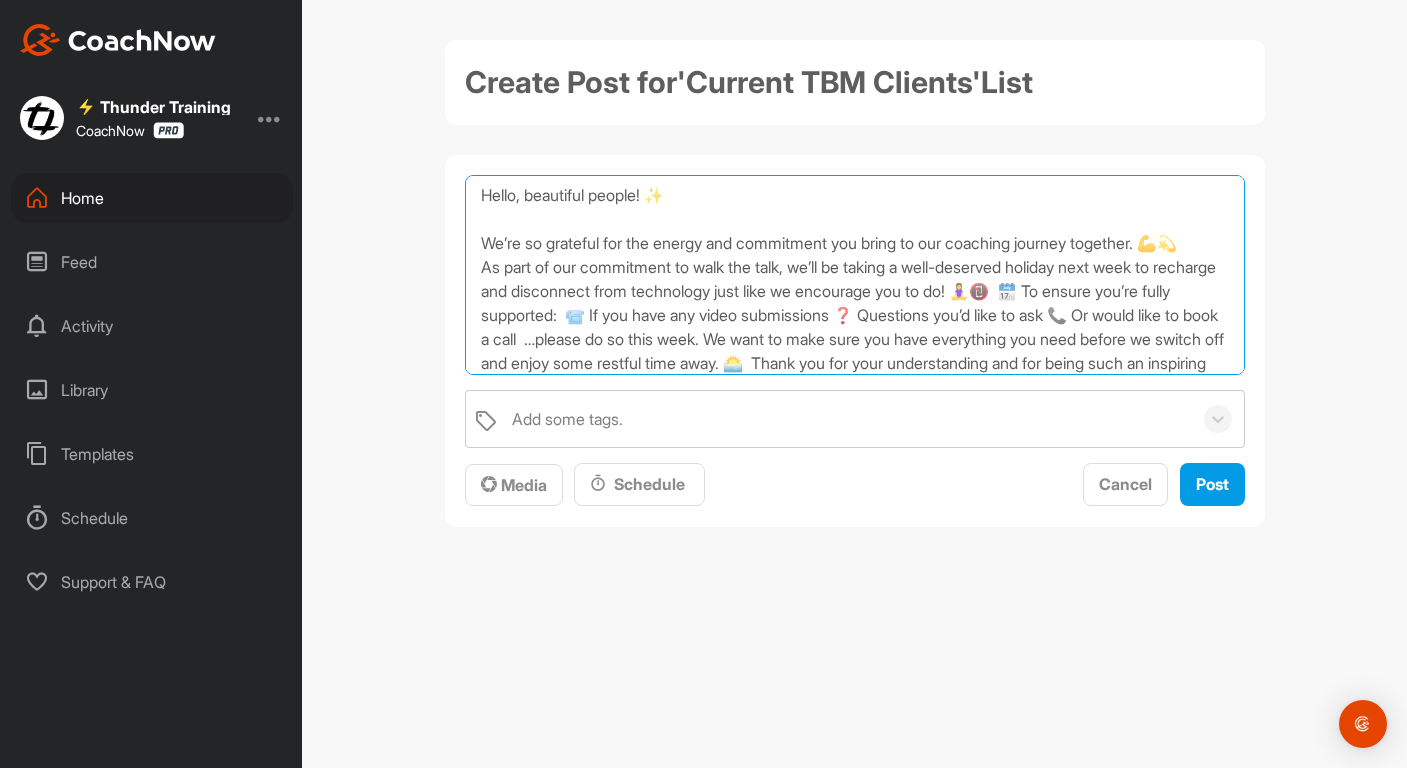 scroll, scrollTop: 51, scrollLeft: 0, axis: vertical 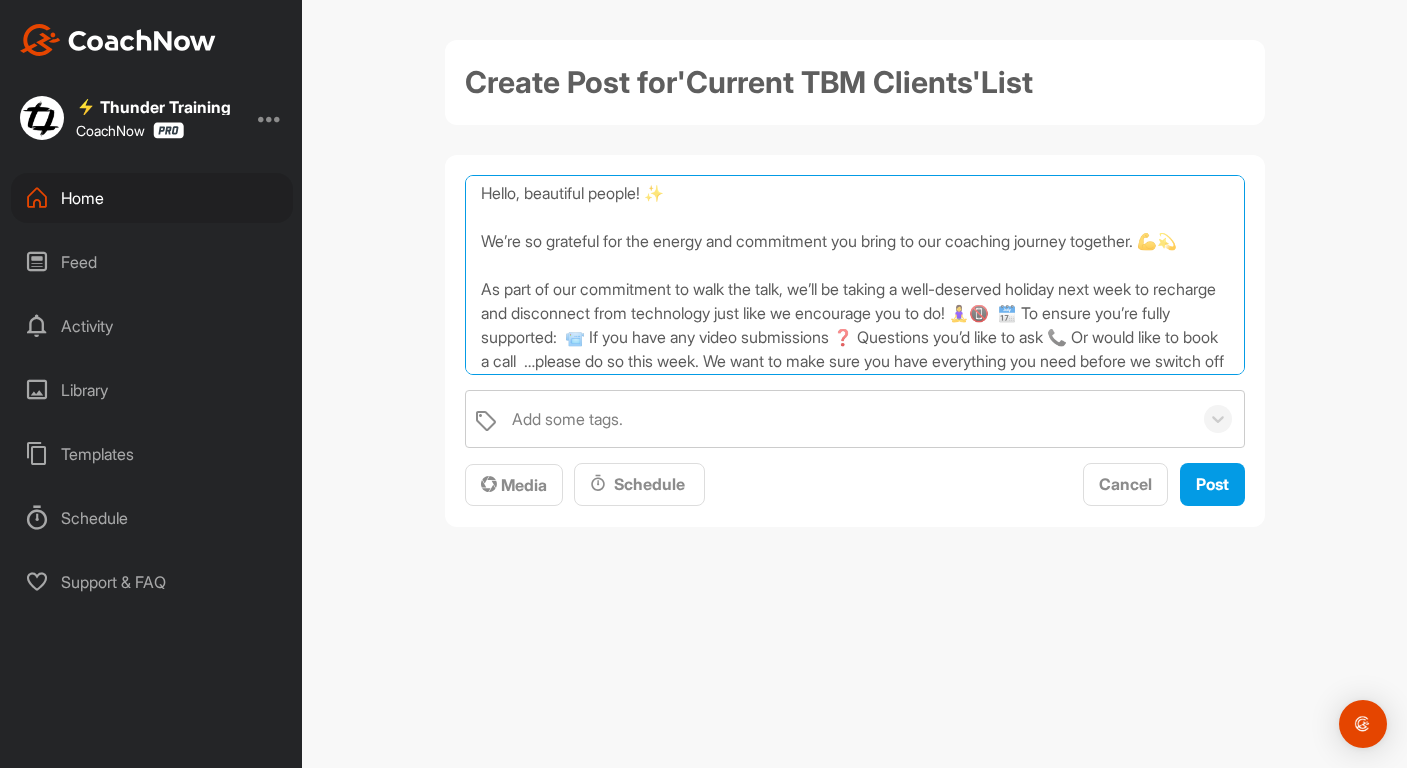 click on "🌴 Holiday Announcement 🌴
Hello, beautiful people! ✨
We’re so grateful for the energy and commitment you bring to our coaching journey together. 💪💫
As part of our commitment to walk the talk, we’ll be taking a well-deserved holiday next week to recharge and disconnect from technology just like we encourage you to do! 🧘‍♀️📵  🗓️ To ensure you’re fully supported:  📹 If you have any video submissions ❓ Questions you’d like to ask 📞 Or would like to book a call  …please do so this week. We want to make sure you have everything you need before we switch off and enjoy some restful time away. 🌅  Thank you for your understanding and for being such an inspiring part of our community. 💖 Let’s all embrace the power of rest! 😌🌙  With gratitude and excitement [FIRST] 🧡" at bounding box center [855, 275] 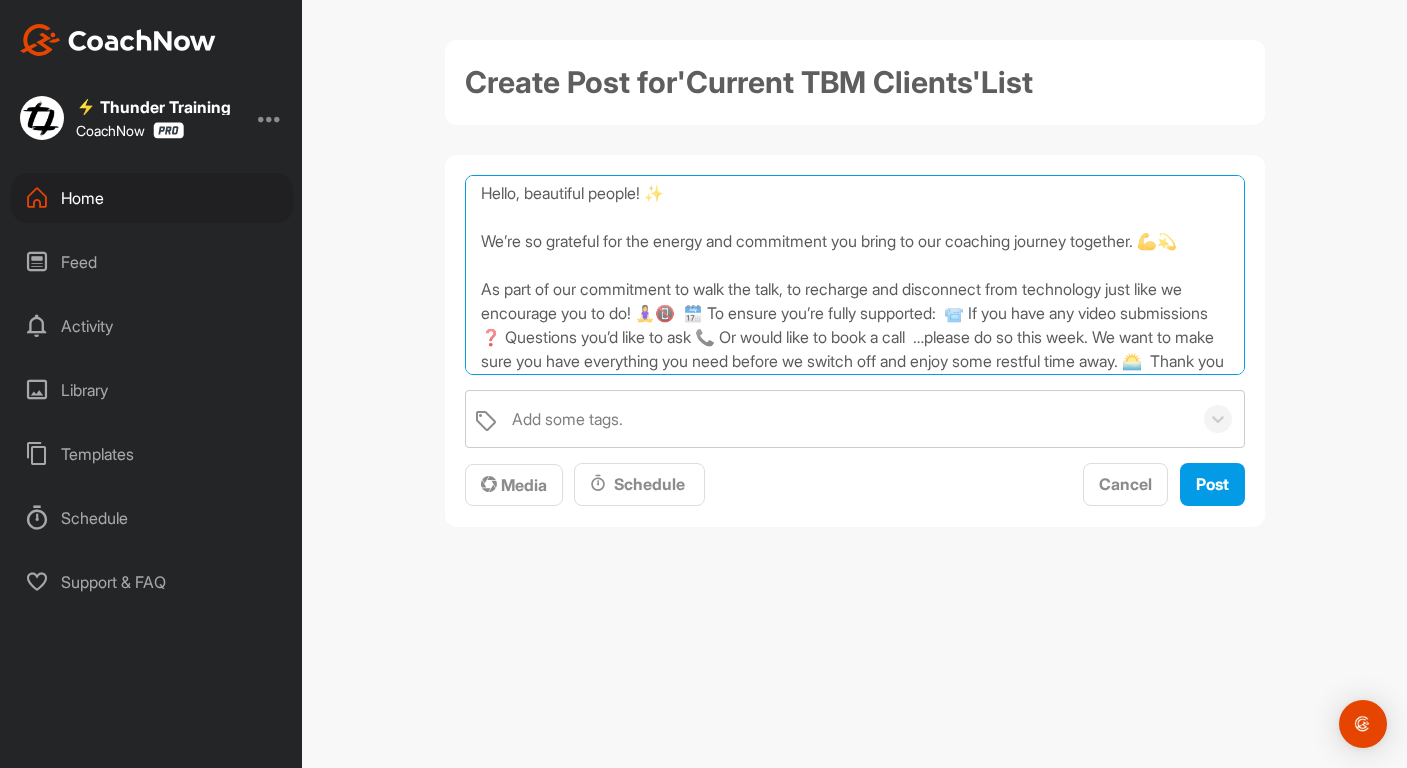 click on "🌴 Holiday Announcement 🌴
Hello, beautiful people! ✨
We’re so grateful for the energy and commitment you bring to our coaching journey together. 💪💫
As part of our commitment to walk the talk, to recharge and disconnect from technology just like we encourage you to do! 🧘‍♀️📵  🗓️ To ensure you’re fully supported:  📹 If you have any video submissions ❓ Questions you’d like to ask 📞 Or would like to book a call  …please do so this week. We want to make sure you have everything you need before we switch off and enjoy some restful time away. 🌅  Thank you for your understanding and for being such an inspiring part of our community. 💖 Let’s all embrace the power of rest! 😌🌙  With gratitude and excitement [FIRST] 🧡" at bounding box center [855, 275] 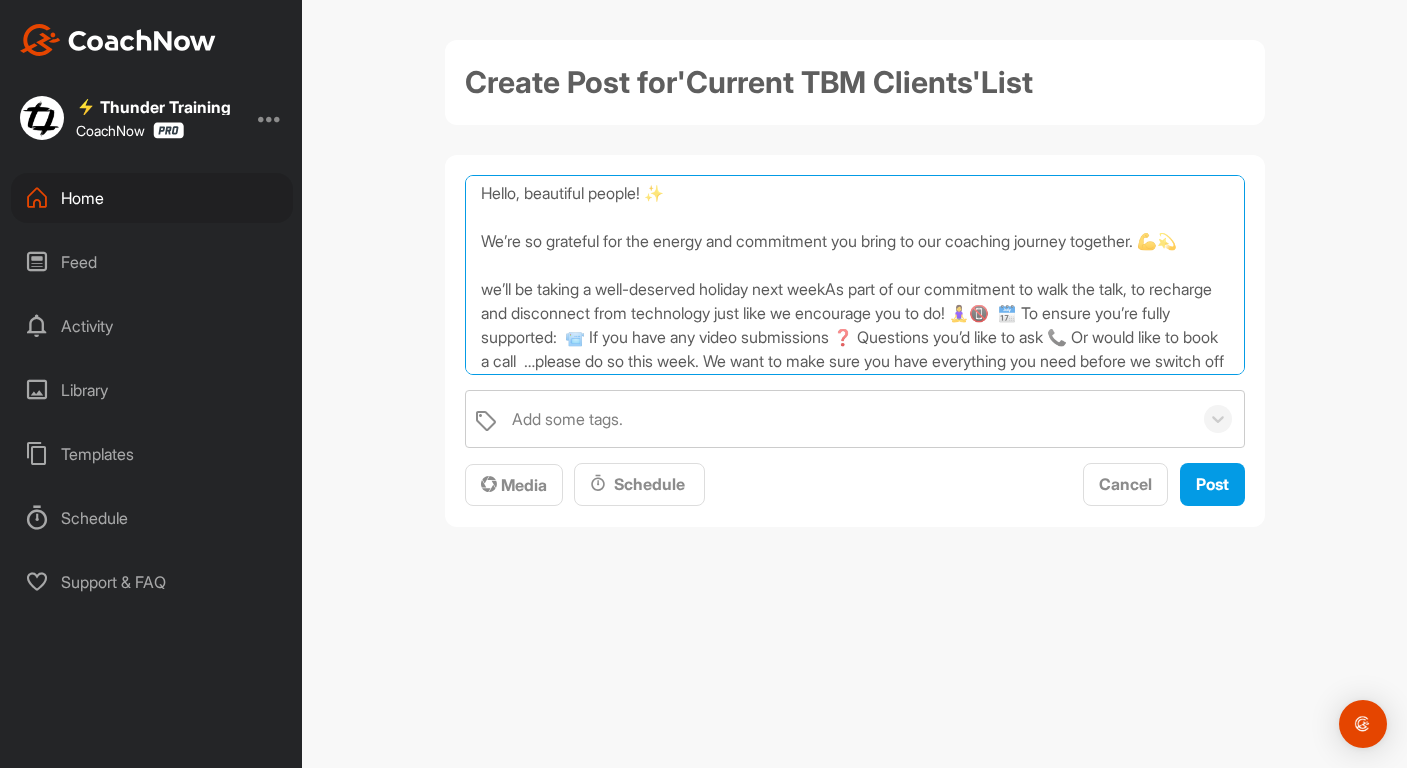 click on "🌴 Holiday Announcement 🌴
Hello, beautiful people! ✨
We’re so grateful for the energy and commitment you bring to our coaching journey together. 💪💫
we’ll be taking a well-deserved holiday next weekAs part of our commitment to walk the talk, to recharge and disconnect from technology just like we encourage you to do! 🧘‍♀️📵  🗓️ To ensure you’re fully supported:  📹 If you have any video submissions ❓ Questions you’d like to ask 📞 Or would like to book a call  …please do so this week. We want to make sure you have everything you need before we switch off and enjoy some restful time away. 🌅  Thank you for your understanding and for being such an inspiring part of our community. 💖 Let’s all embrace the power of rest! 😌🌙  With gratitude and excitement [FIRST] 🧡" at bounding box center [855, 275] 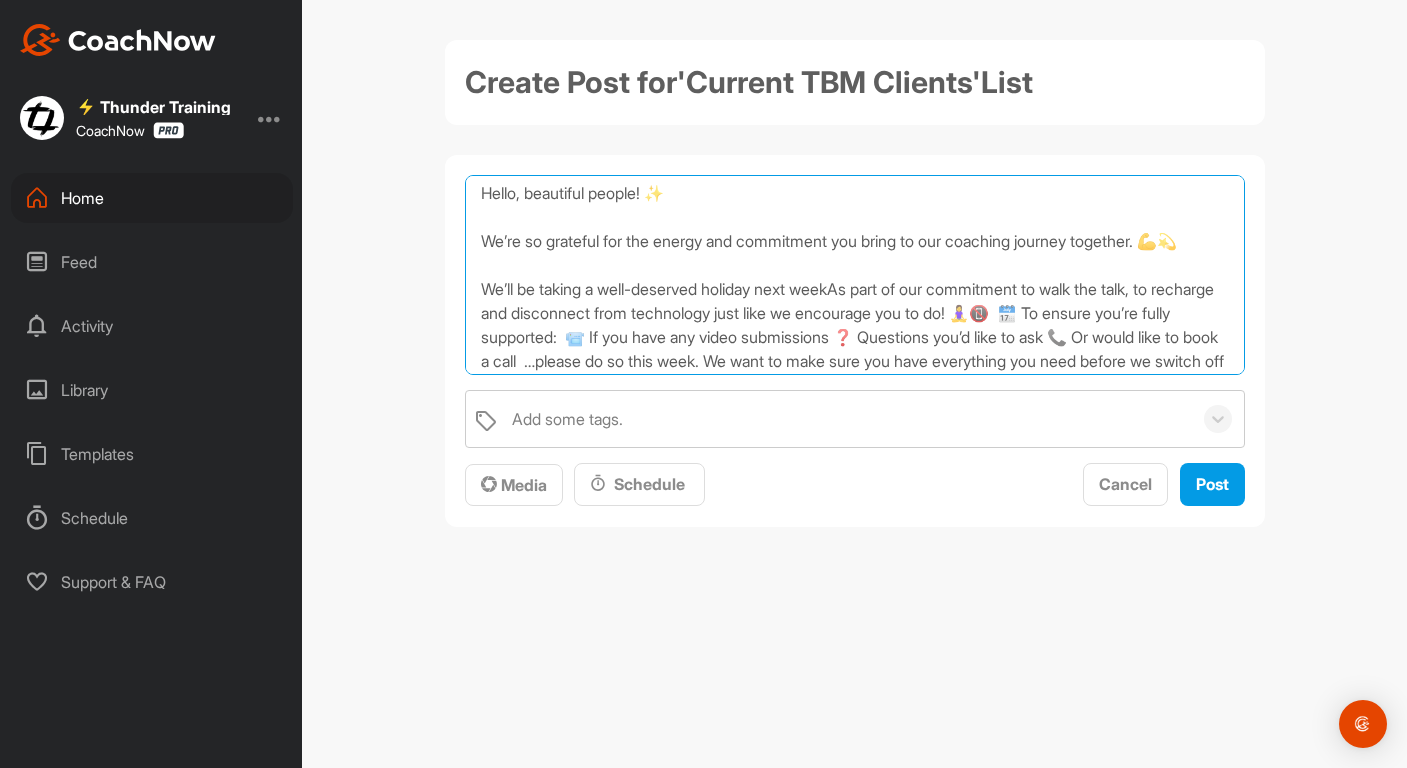 click on "🌴 Holiday Announcement 🌴
Hello, beautiful people! ✨
We’re so grateful for the energy and commitment you bring to our coaching journey together. 💪💫
We’ll be taking a well-deserved holiday next weekAs part of our commitment to walk the talk, to recharge and disconnect from technology just like we encourage you to do! 🧘‍♀️📵  🗓️ To ensure you’re fully supported:  📹 If you have any video submissions ❓ Questions you’d like to ask 📞 Or would like to book a call  …please do so this week. We want to make sure you have everything you need before we switch off and enjoy some restful time away. 🌅  Thank you for your understanding and for being such an inspiring part of our community. 💖 Let’s all embrace the power of rest! 😌🌙  With gratitude and excitement [FIRST] 🧡" at bounding box center (855, 275) 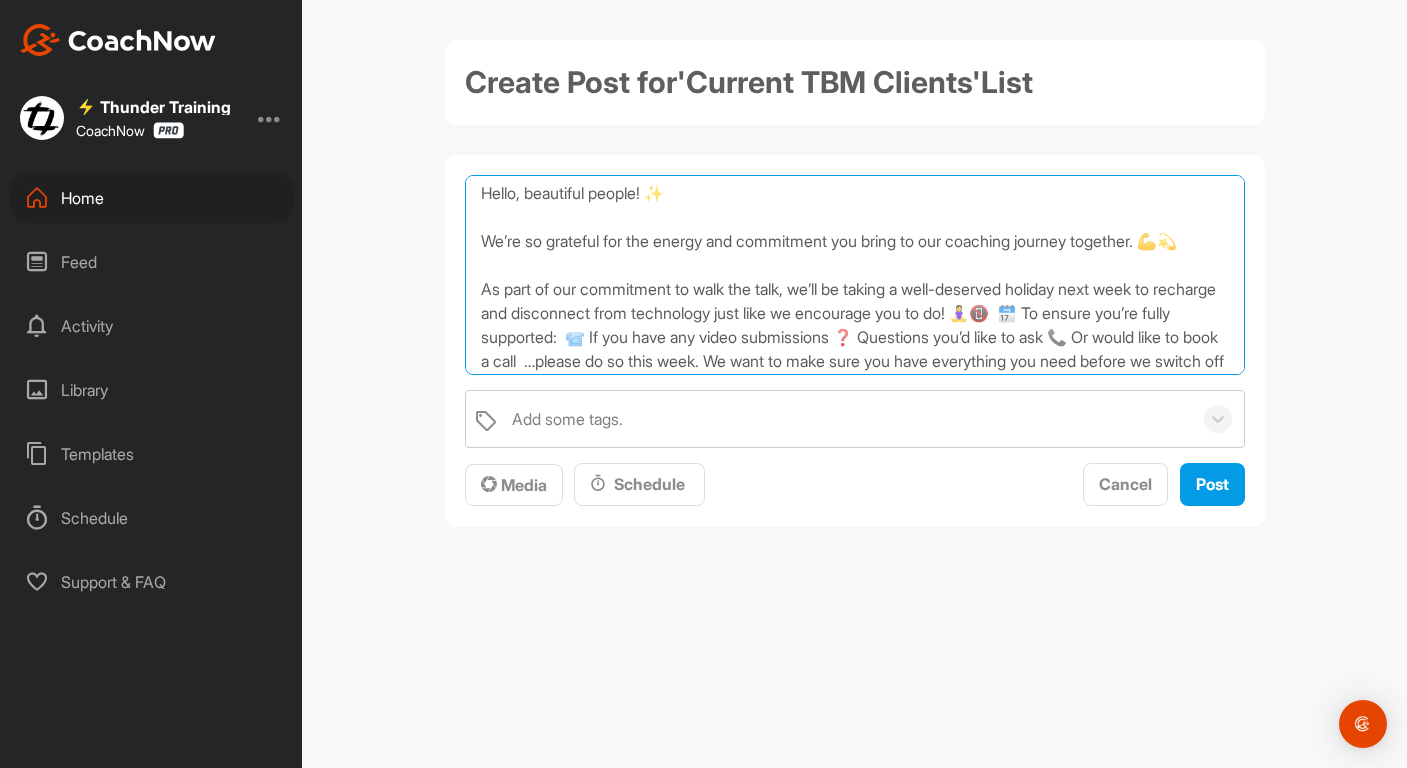 click on "🌴 Holiday Announcement 🌴
Hello, beautiful people! ✨
We’re so grateful for the energy and commitment you bring to our coaching journey together. 💪💫
As part of our commitment to walk the talk, we’ll be taking a well-deserved holiday next week to recharge and disconnect from technology just like we encourage you to do! 🧘‍♀️📵  🗓️ To ensure you’re fully supported:  📹 If you have any video submissions ❓ Questions you’d like to ask 📞 Or would like to book a call  …please do so this week. We want to make sure you have everything you need before we switch off and enjoy some restful time away. 🌅  Thank you for your understanding and for being such an inspiring part of our community. 💖 Let’s all embrace the power of rest! 😌🌙  With gratitude and excitement [FIRST] 🧡" at bounding box center [855, 275] 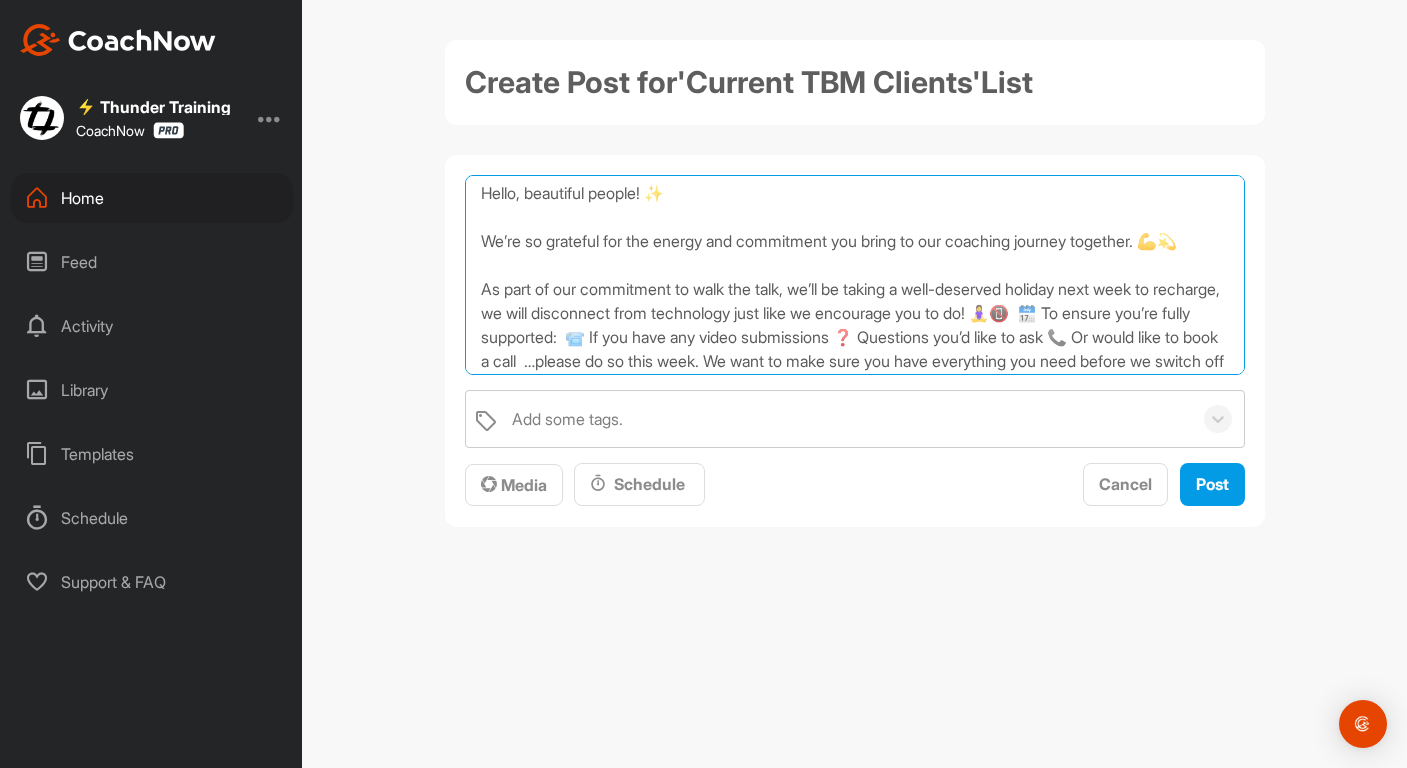 click on "🌴 Holiday Announcement 🌴
Hello, beautiful people! ✨
We’re so grateful for the energy and commitment you bring to our coaching journey together. 💪💫
As part of our commitment to walk the talk, we’ll be taking a well-deserved holiday next week to recharge, we will disconnect from technology just like we encourage you to do! 🧘‍♀️📵  🗓️ To ensure you’re fully supported:  📹 If you have any video submissions ❓ Questions you’d like to ask 📞 Or would like to book a call  …please do so this week. We want to make sure you have everything you need before we switch off and enjoy some restful time away. 🌅  Thank you for your understanding and for being such an inspiring part of our community. 💖 Let’s all embrace the power of rest! 😌🌙  With gratitude and excitement [NAME] 🧡" at bounding box center [855, 275] 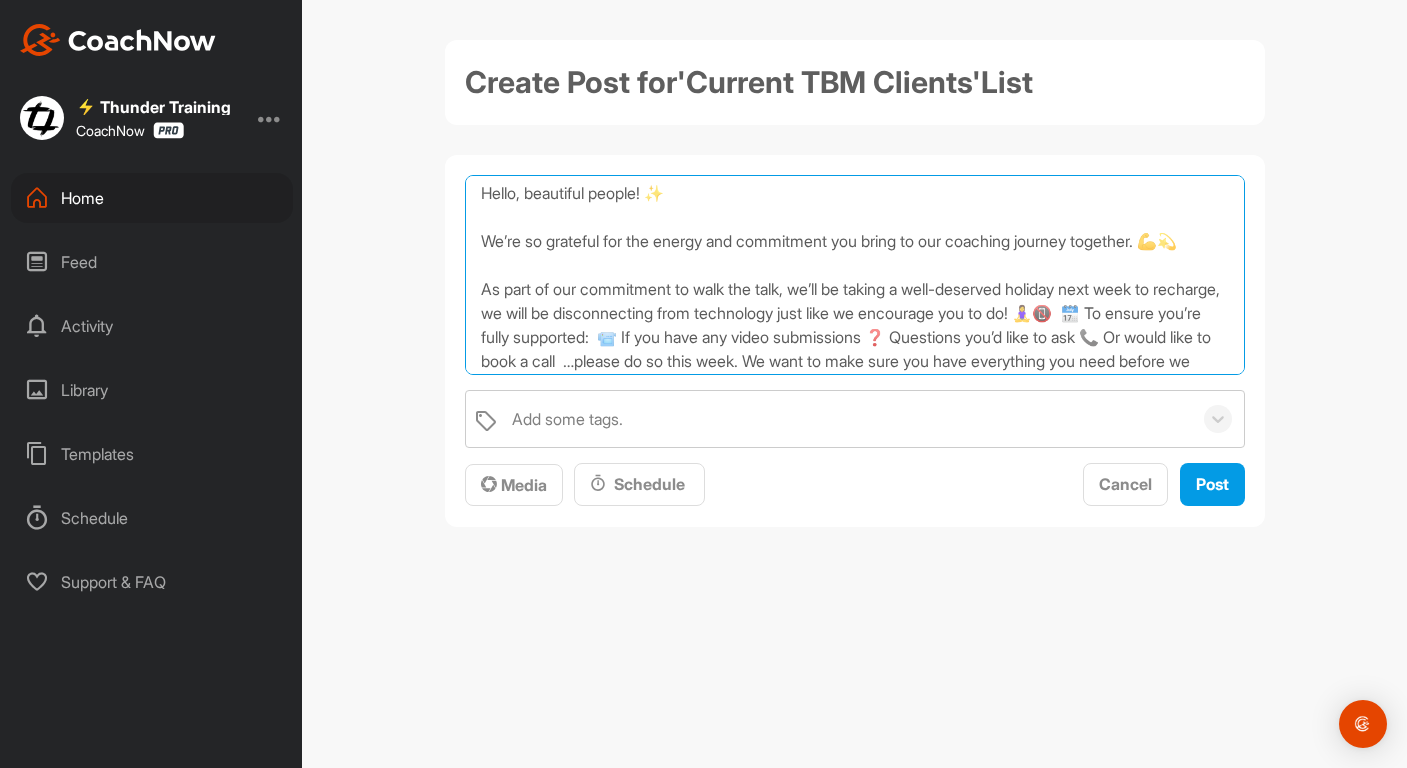 click on "🌴 Holiday Announcement 🌴
Hello, beautiful people! ✨
We’re so grateful for the energy and commitment you bring to our coaching journey together. 💪💫
As part of our commitment to walk the talk, we’ll be taking a well-deserved holiday next week to recharge, we will be disconnecting from technology just like we encourage you to do! 🧘‍♀️📵  🗓️ To ensure you’re fully supported:  📹 If you have any video submissions ❓ Questions you’d like to ask 📞 Or would like to book a call  …please do so this week. We want to make sure you have everything you need before we switch off and enjoy some restful time away. 🌅  Thank you for your understanding and for being such an inspiring part of our community. 💖 Let’s all embrace the power of rest! 😌🌙  With gratitude and excitement [FIRST] 🧡" at bounding box center (855, 275) 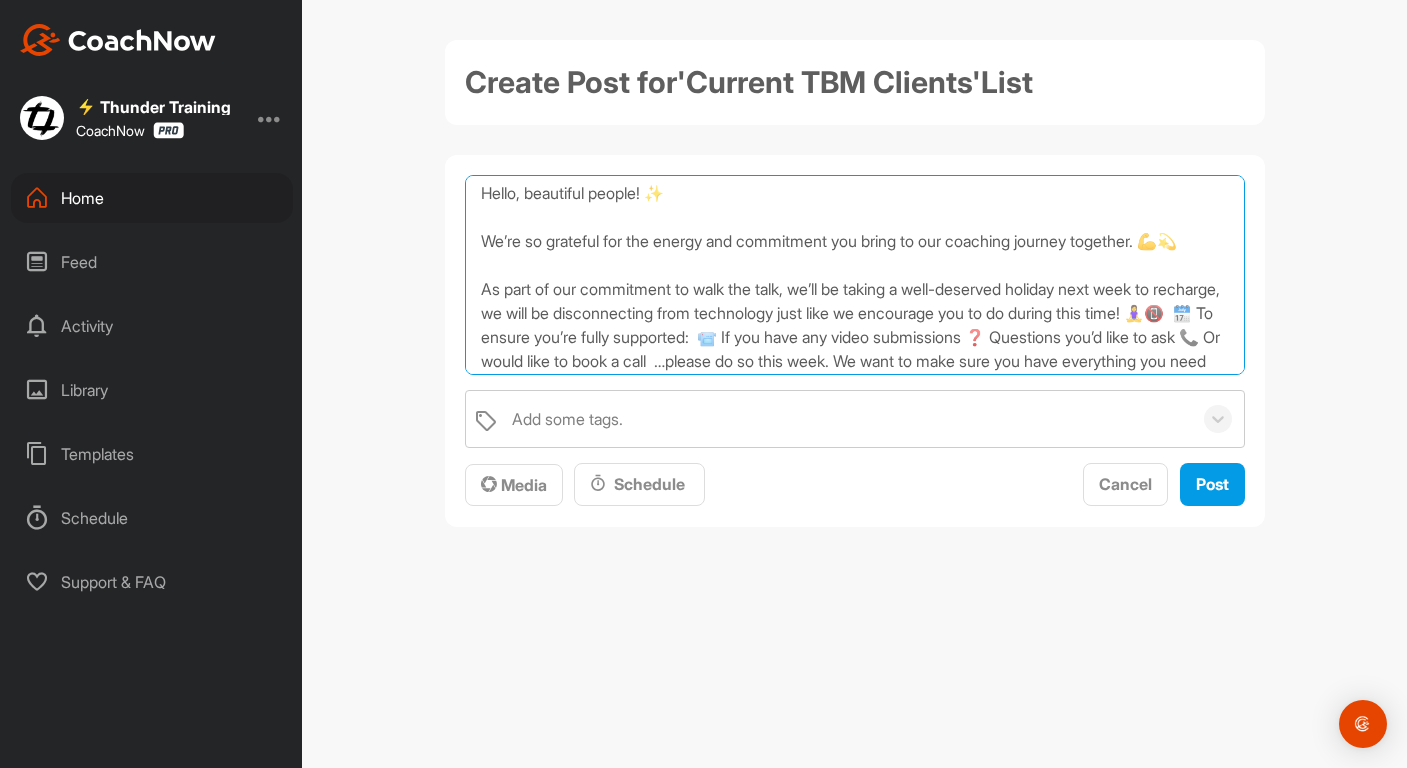 click on "🌴 Holiday Announcement 🌴
Hello, beautiful people! ✨
We’re so grateful for the energy and commitment you bring to our coaching journey together. 💪💫
As part of our commitment to walk the talk, we’ll be taking a well-deserved holiday next week to recharge, we will be disconnecting from technology just like we encourage you to do during this time! 🧘‍♀️📵  🗓️ To ensure you’re fully supported:  📹 If you have any video submissions ❓ Questions you’d like to ask 📞 Or would like to book a call  …please do so this week. We want to make sure you have everything you need before we switch off and enjoy some restful time away. 🌅  Thank you for your understanding and for being such an inspiring part of our community. 💖 Let’s all embrace the power of rest! 😌🌙  With gratitude and excitement [FIRST] 🧡" at bounding box center [855, 275] 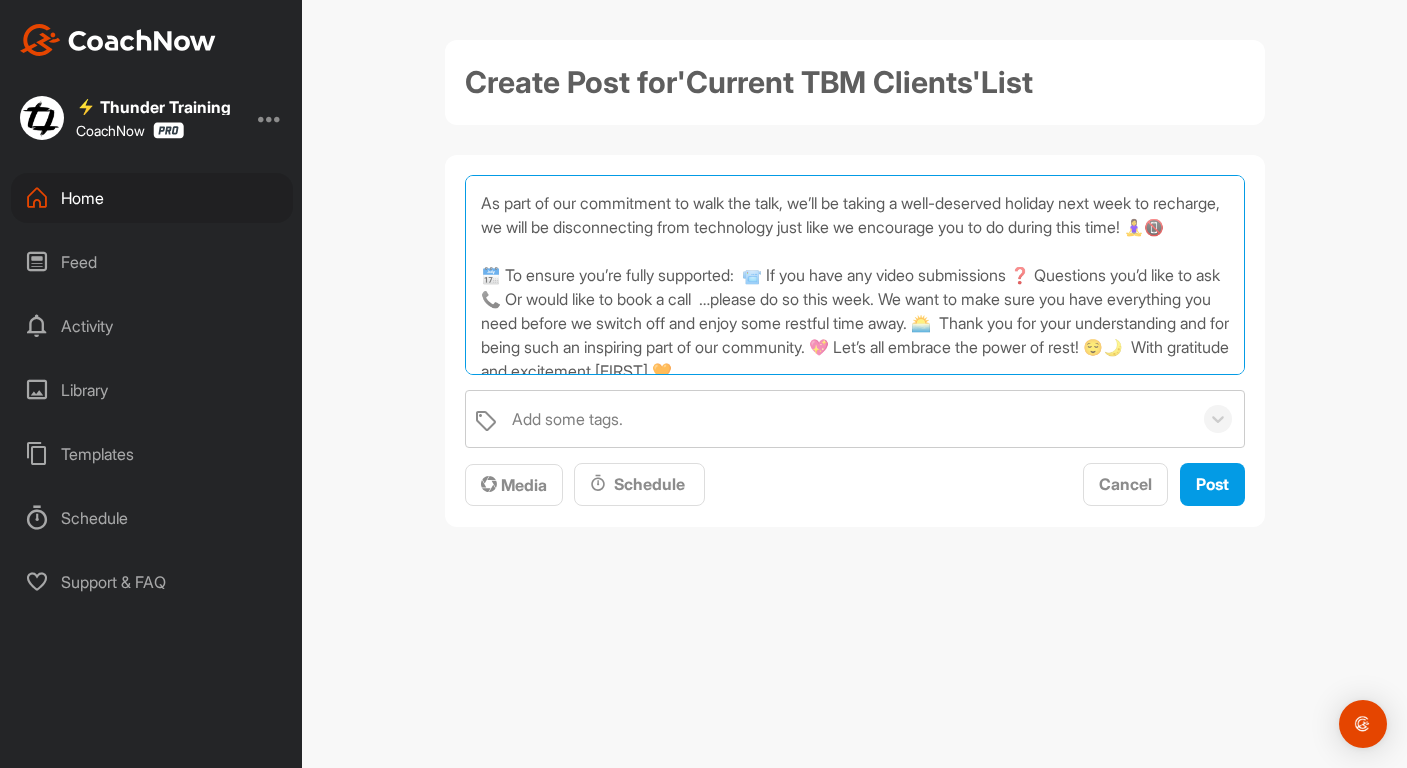 scroll, scrollTop: 138, scrollLeft: 0, axis: vertical 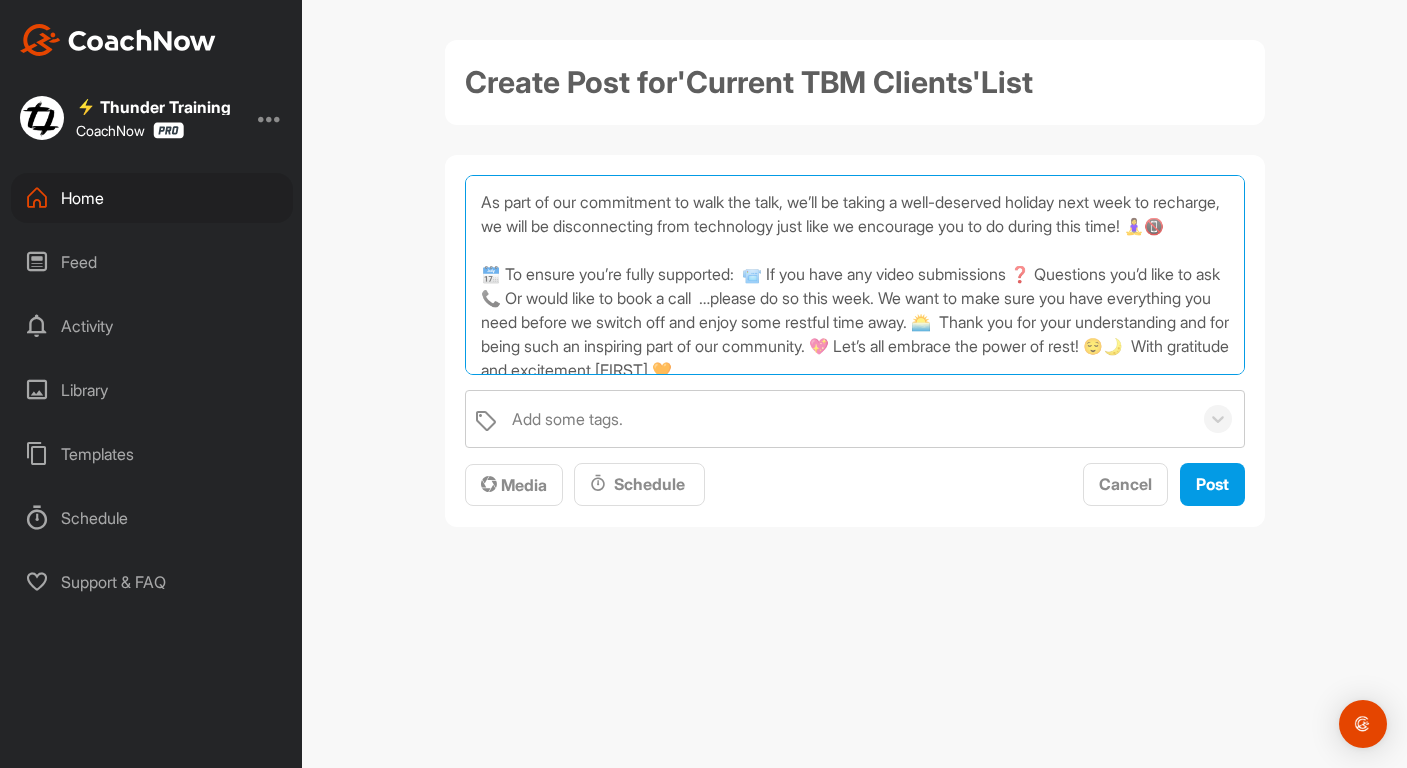 click on "🌴 Holiday Announcement 🌴
Hello, beautiful people! ✨
We’re so grateful for the energy and commitment you bring to our coaching journey together. 💪💫
As part of our commitment to walk the talk, we’ll be taking a well-deserved holiday next week to recharge, we will be disconnecting from technology just like we encourage you to do during this time! 🧘‍♀️📵
🗓️ To ensure you’re fully supported:  📹 If you have any video submissions ❓ Questions you’d like to ask 📞 Or would like to book a call  …please do so this week. We want to make sure you have everything you need before we switch off and enjoy some restful time away. 🌅  Thank you for your understanding and for being such an inspiring part of our community. 💖 Let’s all embrace the power of rest! 😌🌙  With gratitude and excitement [FIRST] 🧡" at bounding box center (855, 275) 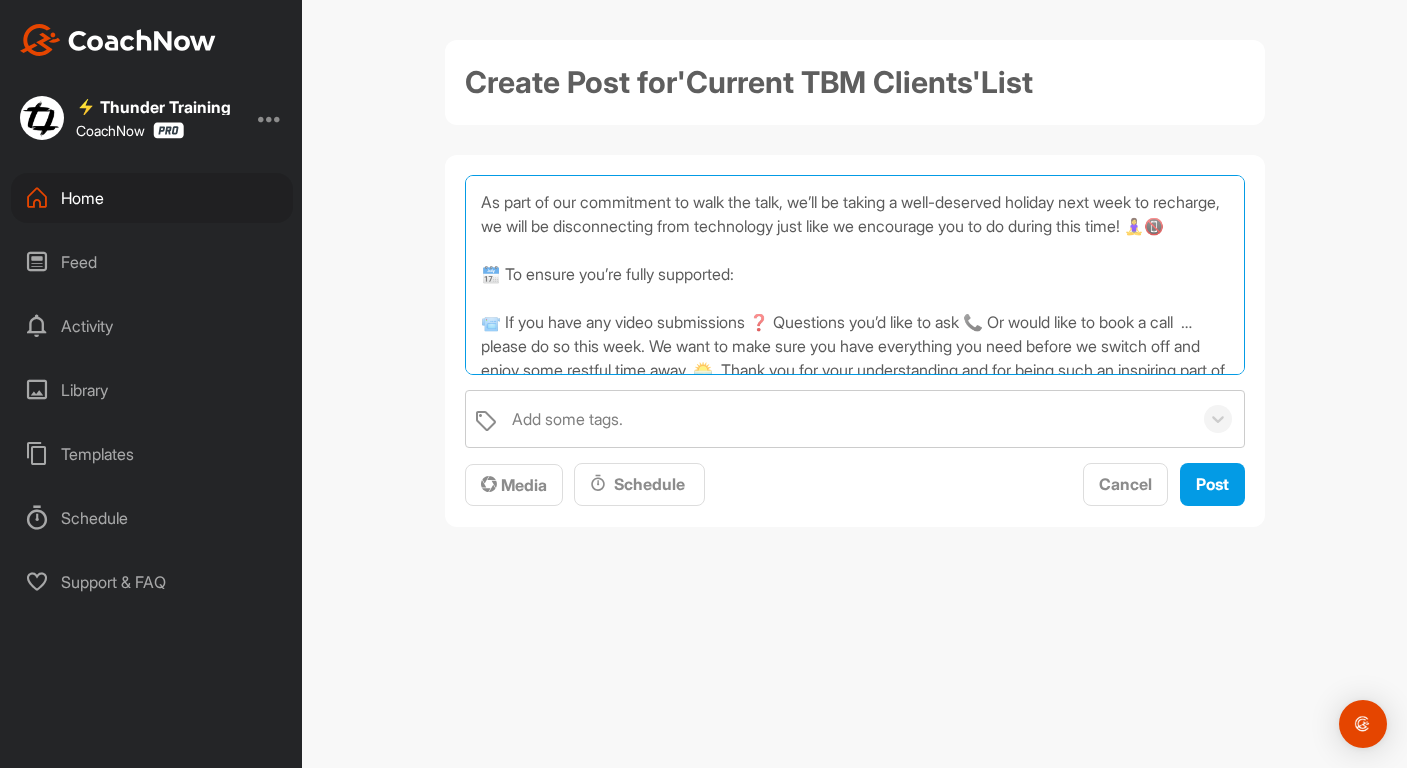 drag, startPoint x: 499, startPoint y: 300, endPoint x: 438, endPoint y: 300, distance: 61 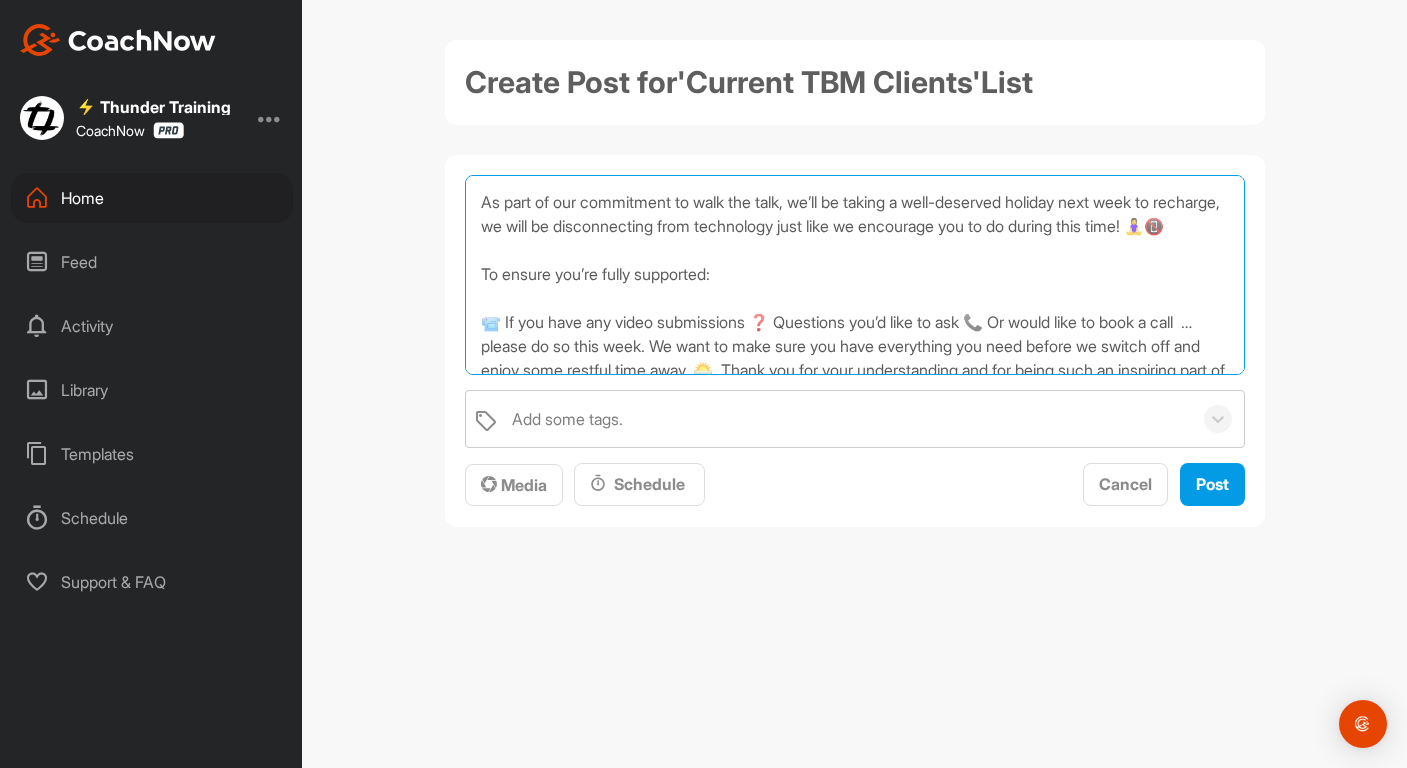 click on "🌴 Holiday Announcement 🌴
Hello, beautiful people! ✨
We’re so grateful for the energy and commitment you bring to our coaching journey together. 💪💫
As part of our commitment to walk the talk, we’ll be taking a well-deserved holiday next week to recharge, we will be disconnecting from technology just like we encourage you to do during this time! 🧘‍♀️📵
To ensure you’re fully supported:
📹 If you have any video submissions ❓ Questions you’d like to ask 📞 Or would like to book a call  …please do so this week. We want to make sure you have everything you need before we switch off and enjoy some restful time away. 🌅  Thank you for your understanding and for being such an inspiring part of our community. 💖 Let’s all embrace the power of rest! 😌🌙  With gratitude and excitement [FIRST] 🧡" at bounding box center [855, 275] 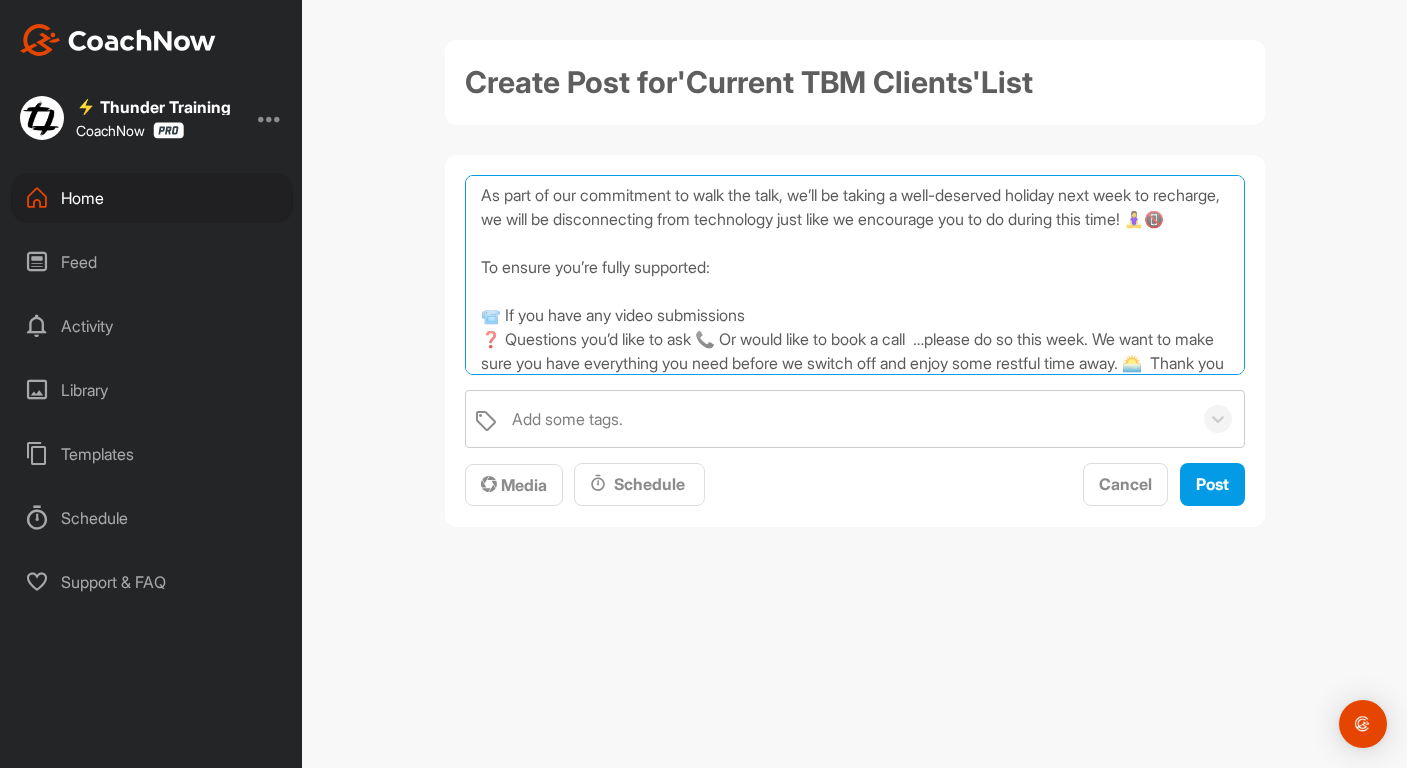 scroll, scrollTop: 201, scrollLeft: 0, axis: vertical 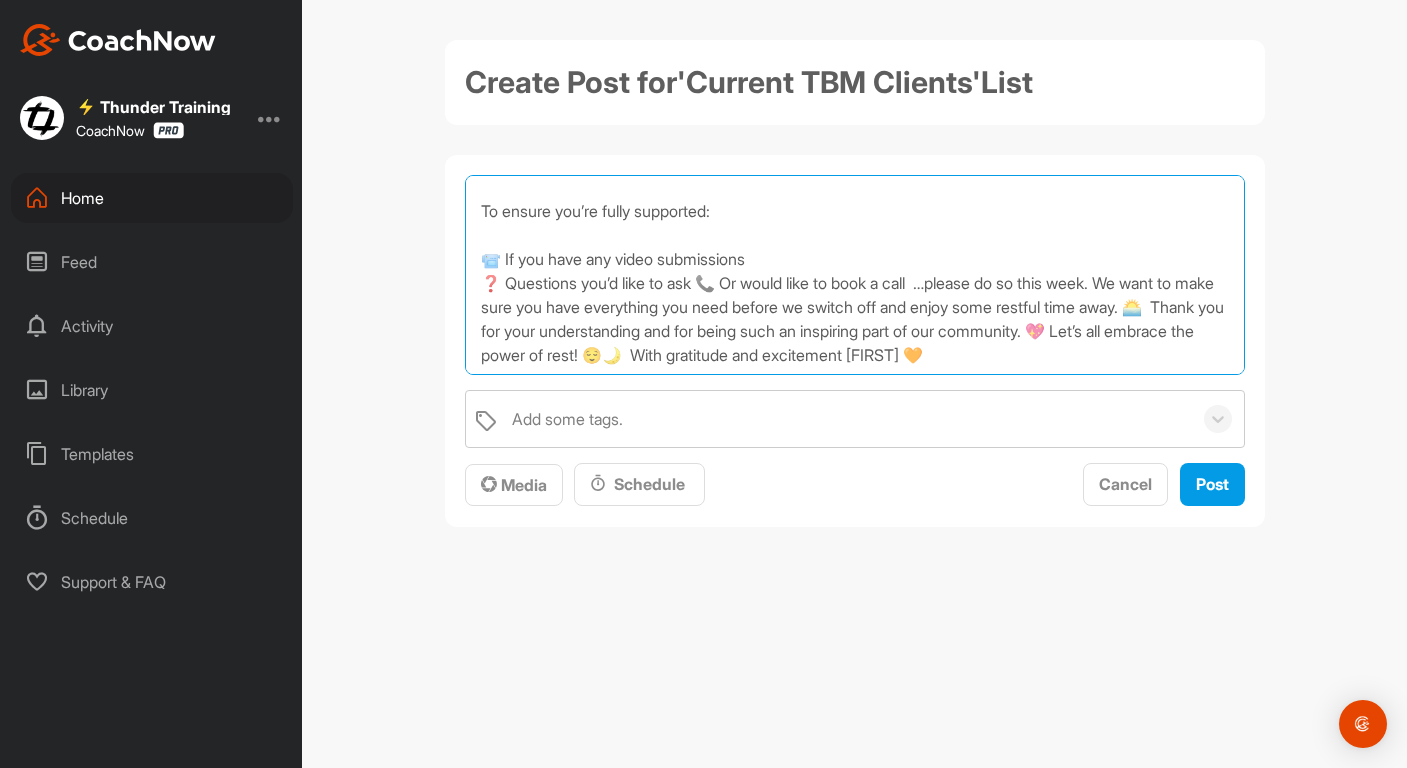 click on "🌴 Holiday Announcement 🌴
Hello, beautiful people! ✨
We’re so grateful for the energy and commitment you bring to our coaching journey together. 💪💫
As part of our commitment to walk the talk, we’ll be taking a well-deserved holiday next week to recharge, we will be disconnecting from technology just like we encourage you to do during this time! 🧘‍♀️📵
To ensure you’re fully supported:
📹 If you have any video submissions
❓ Questions you’d like to ask 📞 Or would like to book a call  …please do so this week. We want to make sure you have everything you need before we switch off and enjoy some restful time away. 🌅  Thank you for your understanding and for being such an inspiring part of our community. 💖 Let’s all embrace the power of rest! 😌🌙  With gratitude and excitement [FIRST] 🧡" at bounding box center (855, 275) 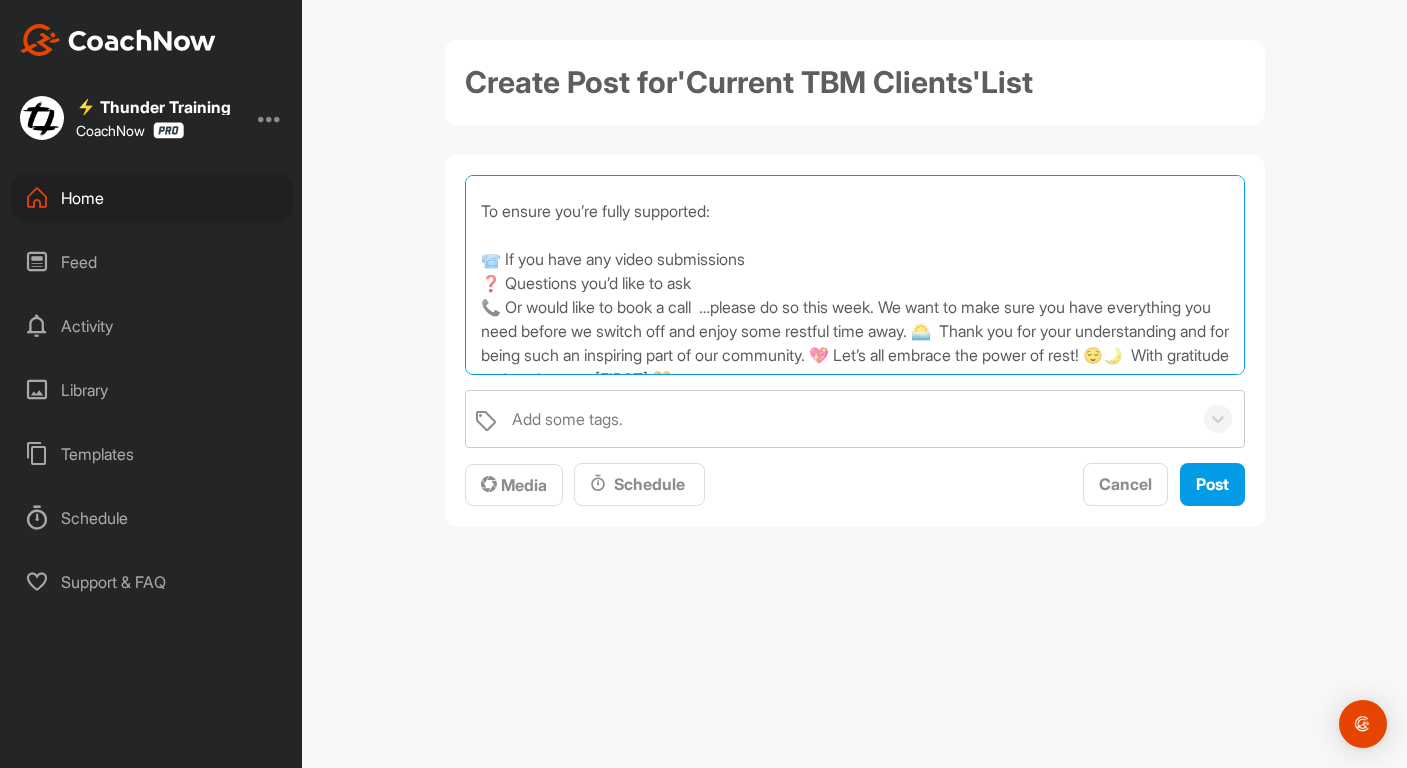 click on "🌴 Holiday Announcement 🌴
Hello, beautiful people! ✨
We’re so grateful for the energy and commitment you bring to our coaching journey together. 💪💫
As part of our commitment to walk the talk, we’ll be taking a well-deserved holiday next week to recharge, we will be disconnecting from technology just like we encourage you to do during this time! 🧘‍♀️📵
To ensure you’re fully supported:
📹 If you have any video submissions
❓ Questions you’d like to ask
📞 Or would like to book a call  …please do so this week. We want to make sure you have everything you need before we switch off and enjoy some restful time away. 🌅  Thank you for your understanding and for being such an inspiring part of our community. 💖 Let’s all embrace the power of rest! 😌🌙  With gratitude and excitement [FIRST] 🧡" at bounding box center (855, 275) 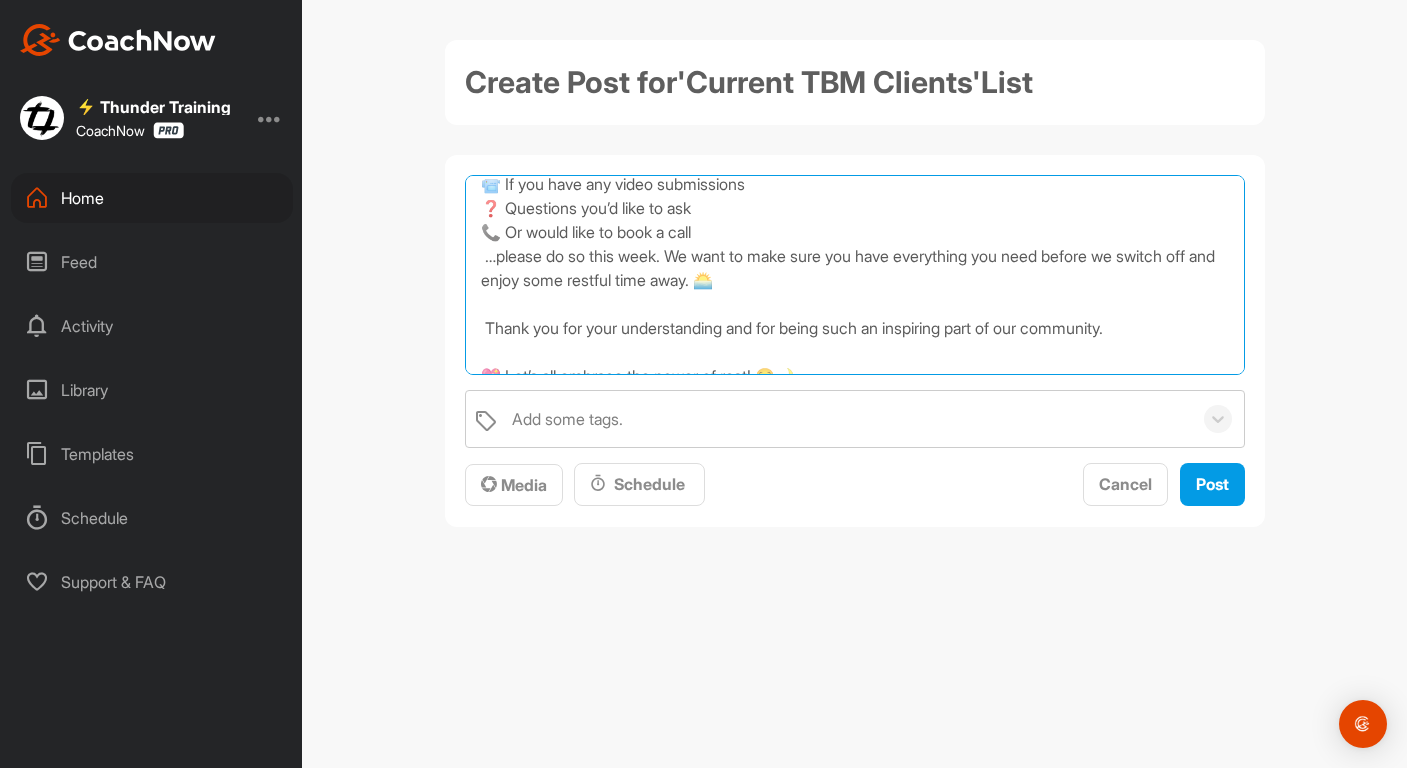 scroll, scrollTop: 275, scrollLeft: 0, axis: vertical 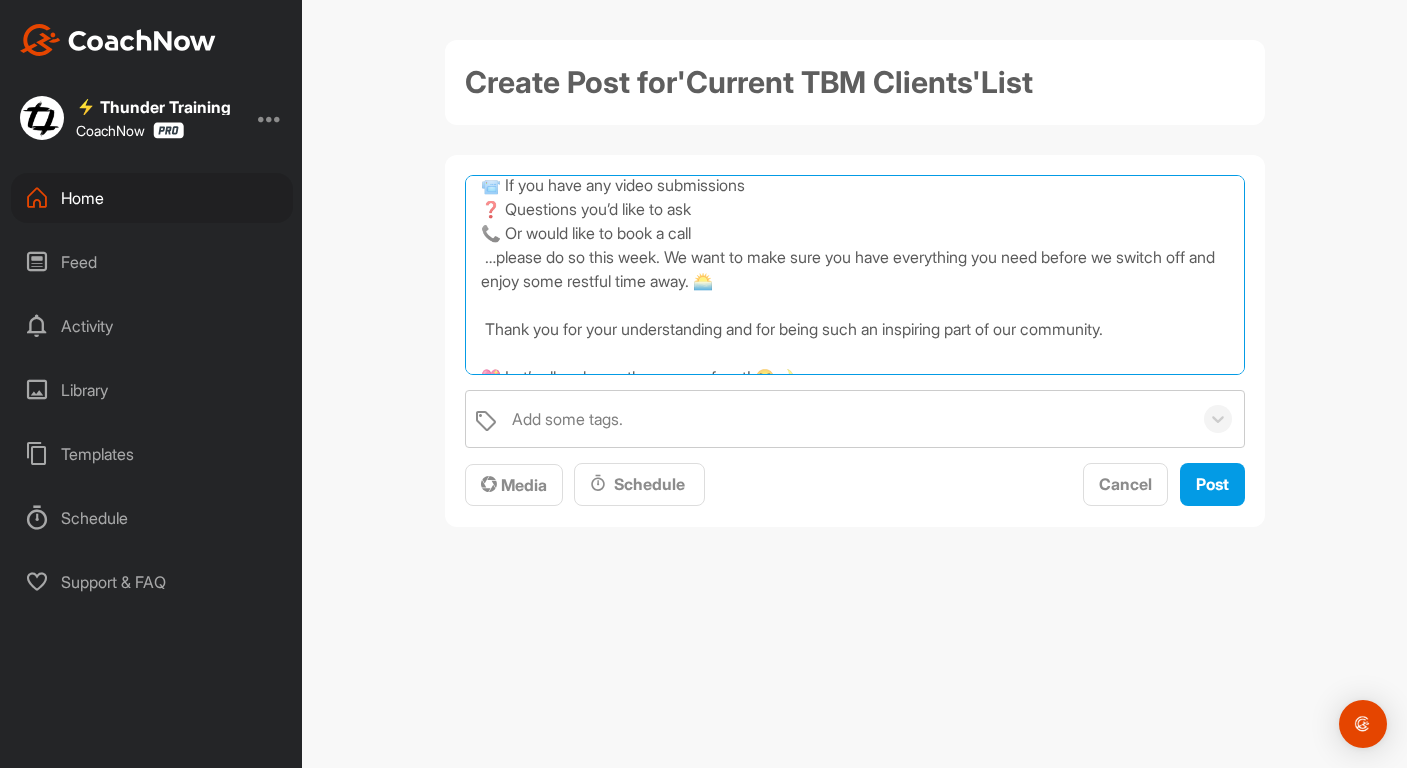 click on "🌴 Holiday Announcement 🌴
Hello, beautiful people! ✨
We’re so grateful for the energy and commitment you bring to our coaching journey together. 💪💫
As part of our commitment to walk the talk, we’ll be taking a well-deserved holiday next week to recharge, we will be disconnecting from technology just like we encourage you to do during this time! 🧘‍♀️📵
To ensure you’re fully supported:
📹 If you have any video submissions
❓ Questions you’d like to ask
📞 Or would like to book a call
…please do so this week. We want to make sure you have everything you need before we switch off and enjoy some restful time away. 🌅
Thank you for your understanding and for being such an inspiring part of our community.
💖 Let’s all embrace the power of rest! 😌🌙
With gratitude and excitement,
[FIRST] 🧡" at bounding box center (855, 275) 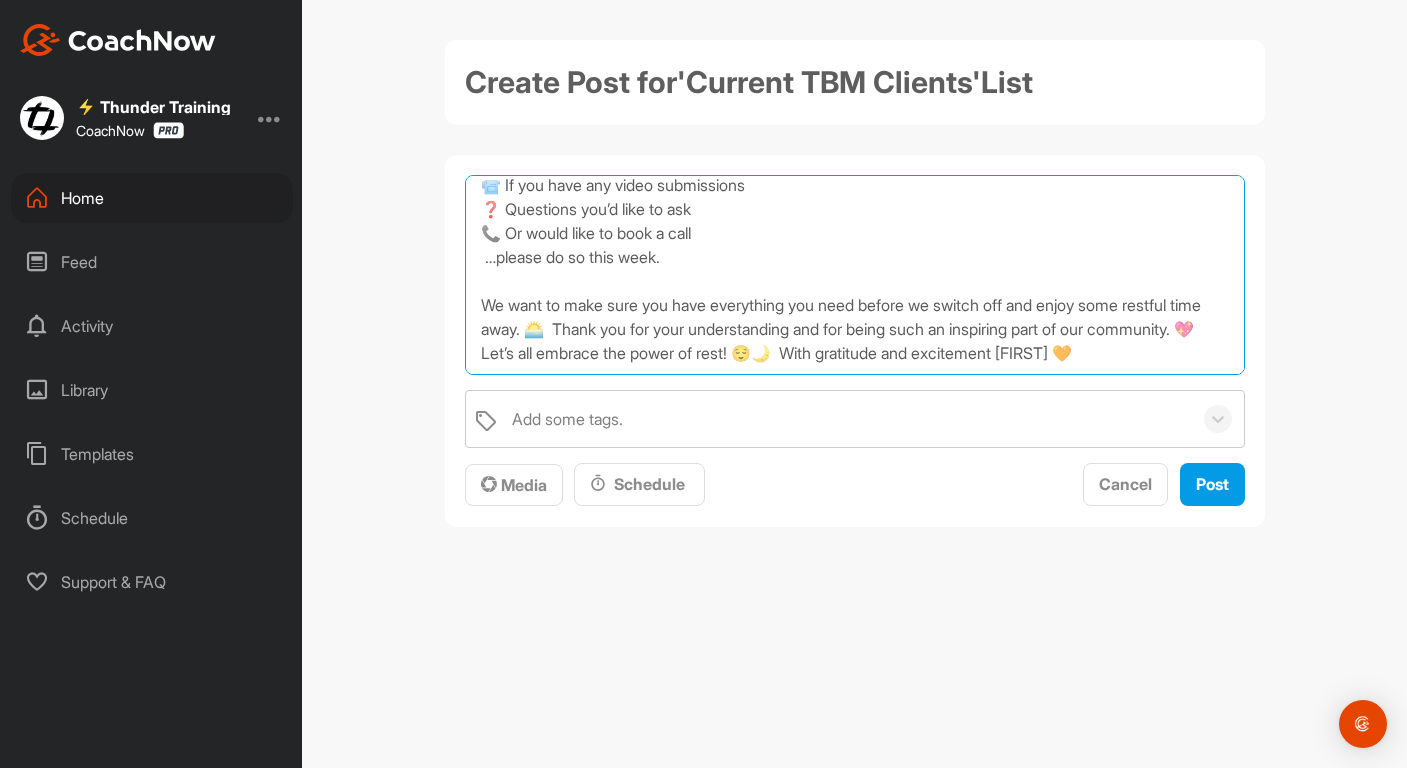 scroll, scrollTop: 299, scrollLeft: 0, axis: vertical 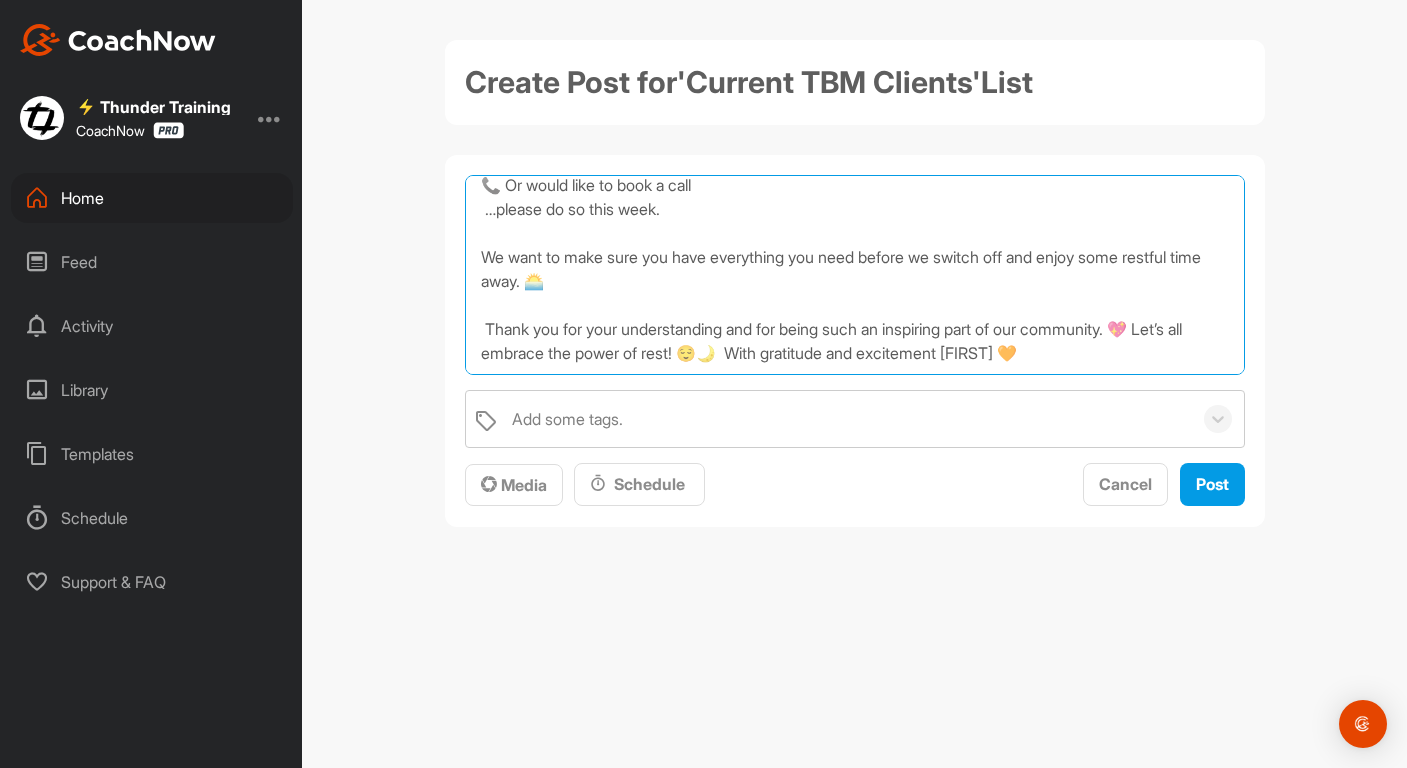 click on "🌴 Holiday Announcement 🌴
Hello, beautiful people! ✨
We’re so grateful for the energy and commitment you bring to our coaching journey together. 💪💫
As part of our commitment to walk the talk, we’ll be taking a well-deserved holiday next week to recharge, we will be disconnecting from technology just like we encourage you to do during this time! 🧘‍♀️📵
To ensure you’re fully supported:
📹 If you have any video submissions
❓ Questions you’d like to ask
📞 Or would like to book a call
…please do so this week.
We want to make sure you have everything you need before we switch off and enjoy some restful time away. 🌅
Thank you for your understanding and for being such an inspiring part of our community. 💖 Let’s all embrace the power of rest! 😌🌙  With gratitude and excitement [FIRST] 🧡" at bounding box center [855, 275] 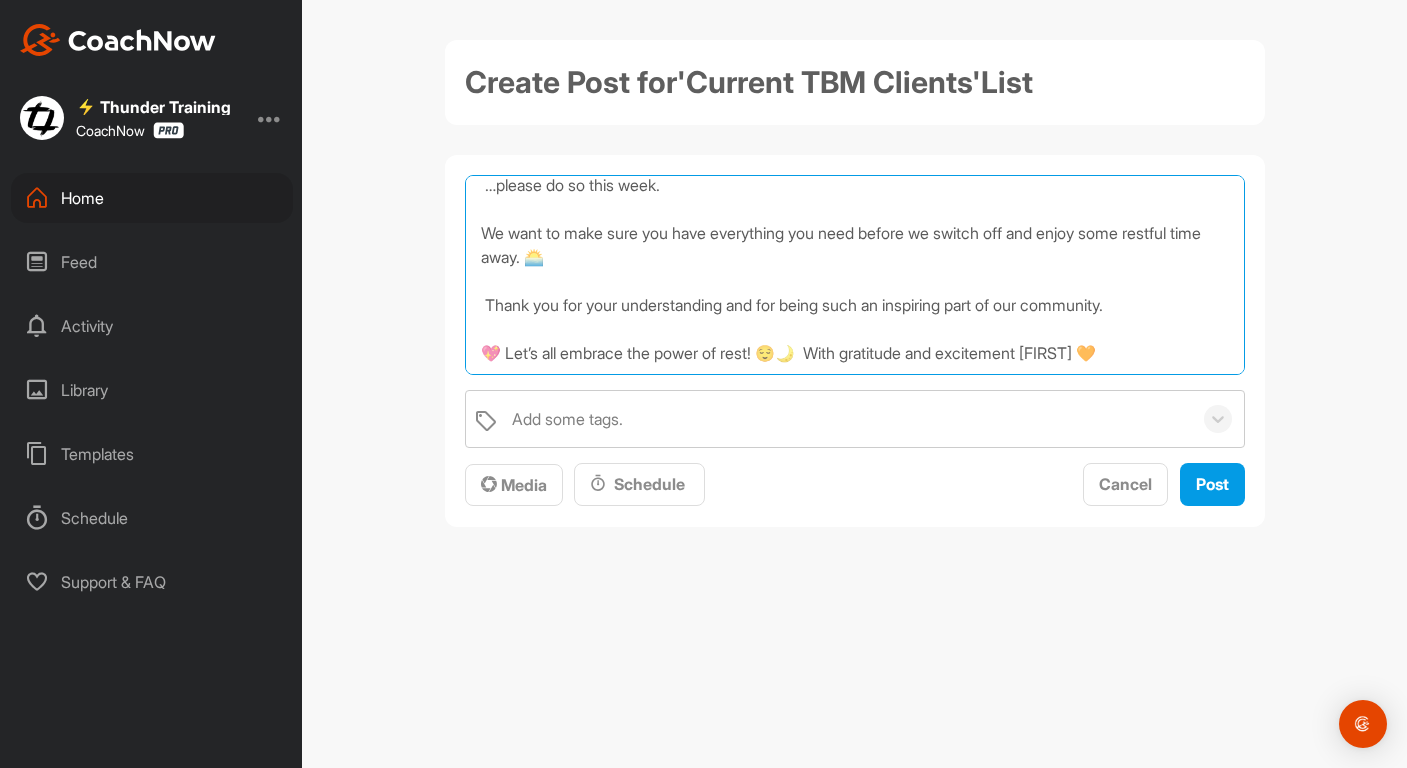 scroll, scrollTop: 361, scrollLeft: 0, axis: vertical 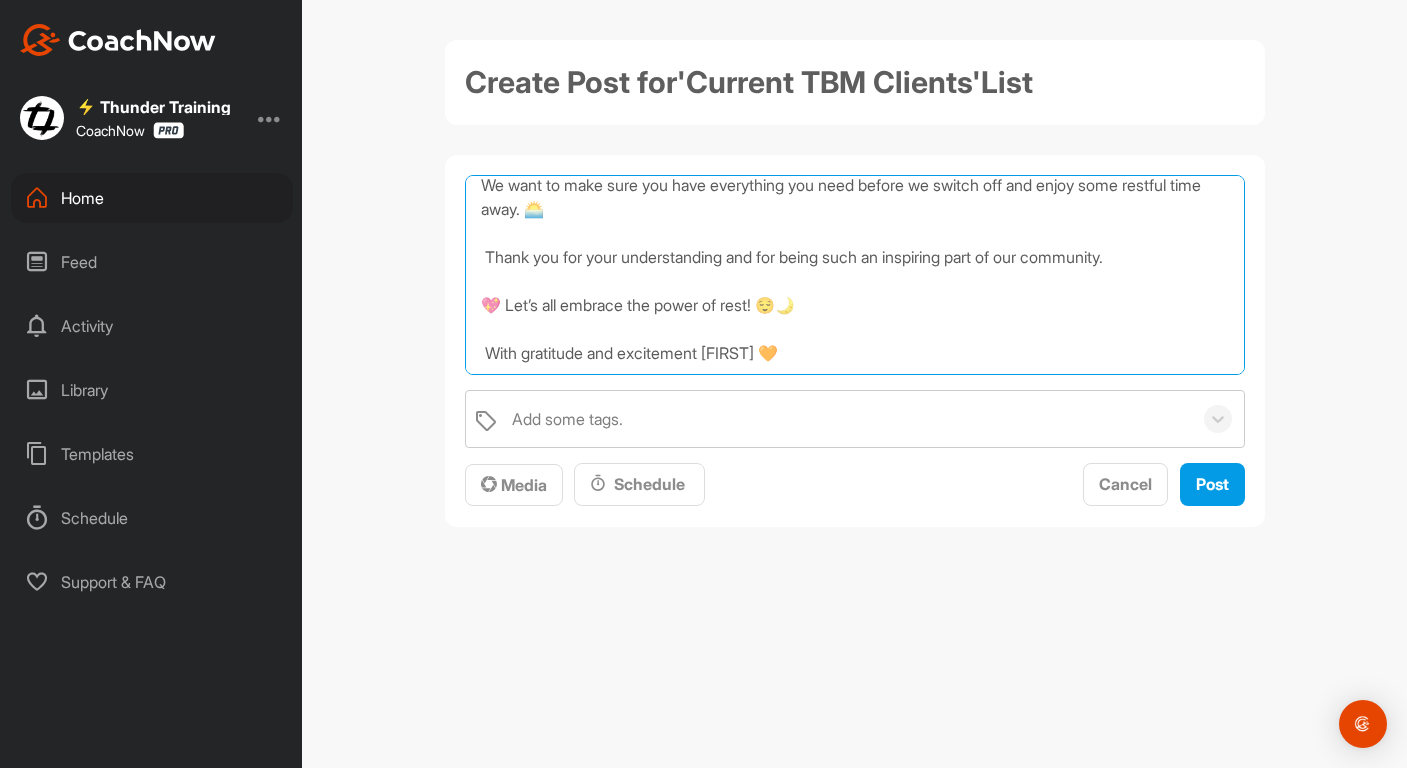 click on "🌴 Holiday Announcement 🌴
Hello, beautiful people! ✨
We’re so grateful for the energy and commitment you bring to our coaching journey together. 💪💫
As part of our commitment to walk the talk, we’ll be taking a well-deserved holiday next week to recharge, we will be disconnecting from technology just like we encourage you to do during this time! 🧘‍♀️📵
To ensure you’re fully supported:
📹 If you have any video submissions
❓ Questions you’d like to ask
📞 Or would like to book a call
…please do so this week.
We want to make sure you have everything you need before we switch off and enjoy some restful time away. 🌅
Thank you for your understanding and for being such an inspiring part of our community.
💖 Let’s all embrace the power of rest! 😌🌙
With gratitude and excitement [FIRST] 🧡" at bounding box center [855, 275] 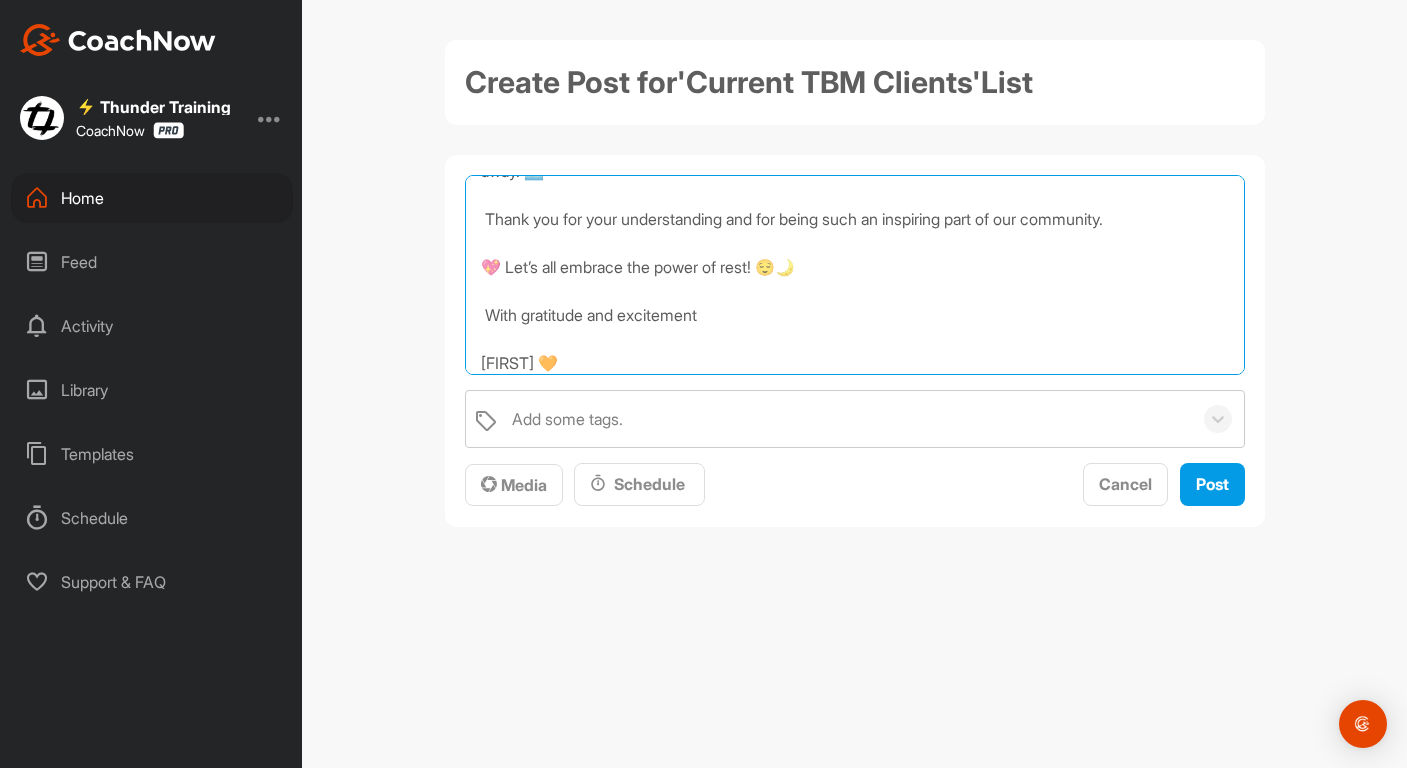 scroll, scrollTop: 457, scrollLeft: 0, axis: vertical 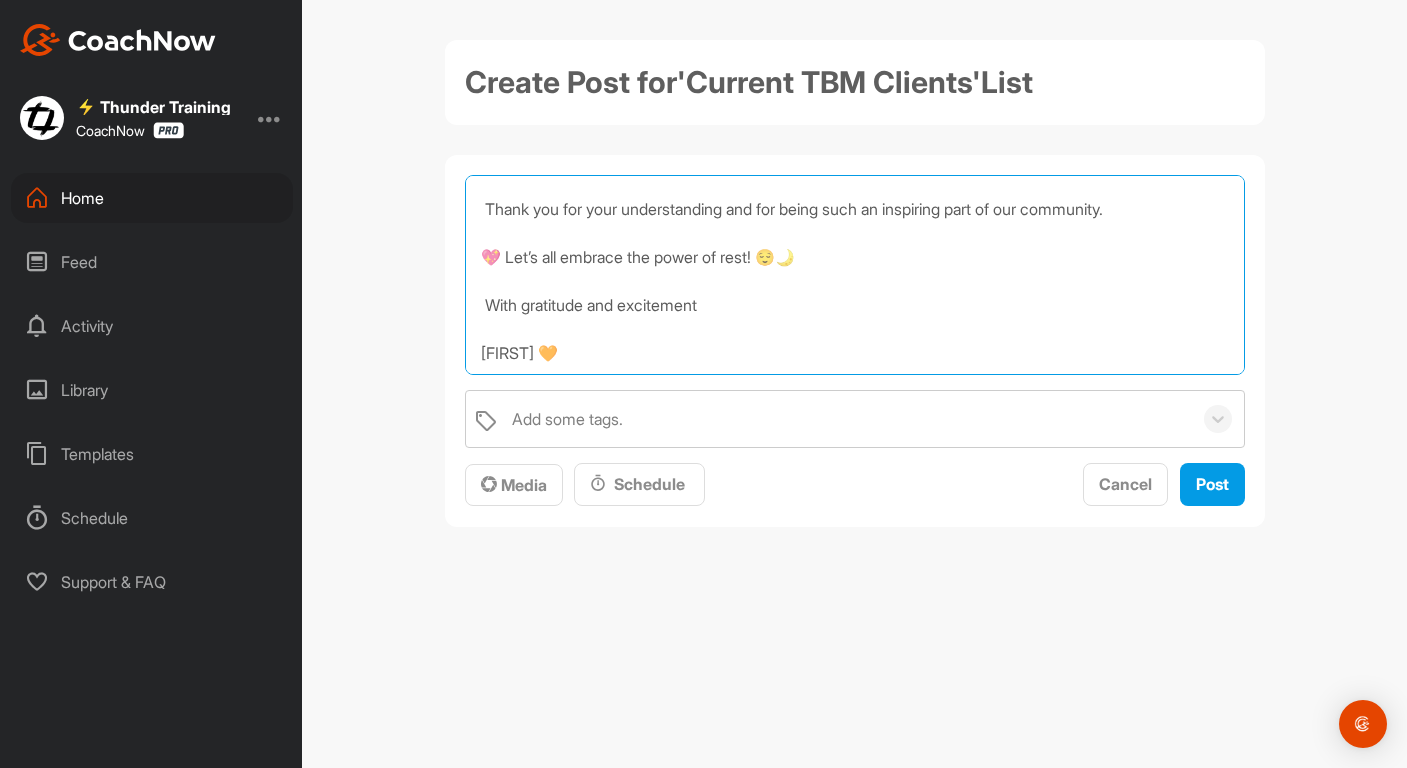 click on "🌴 Holiday Announcement 🌴
Hello, beautiful people! ✨
We’re so grateful for the energy and commitment you bring to our coaching journey together. 💪💫
As part of our commitment to walk the talk, we’ll be taking a well-deserved holiday next week to recharge, we will be disconnecting from technology just like we encourage you to do during this time! 🧘‍♀️📵
To ensure you’re fully supported:
📹 If you have any video submissions
❓ Questions you’d like to ask
📞 Or would like to book a call
…please do so this week.
We want to make sure you have everything you need before we switch off and enjoy some restful time away. 🌅
Thank you for your understanding and for being such an inspiring part of our community.
💖 Let’s all embrace the power of rest! 😌🌙
With gratitude and excitement
[FIRST] 🧡" at bounding box center (855, 275) 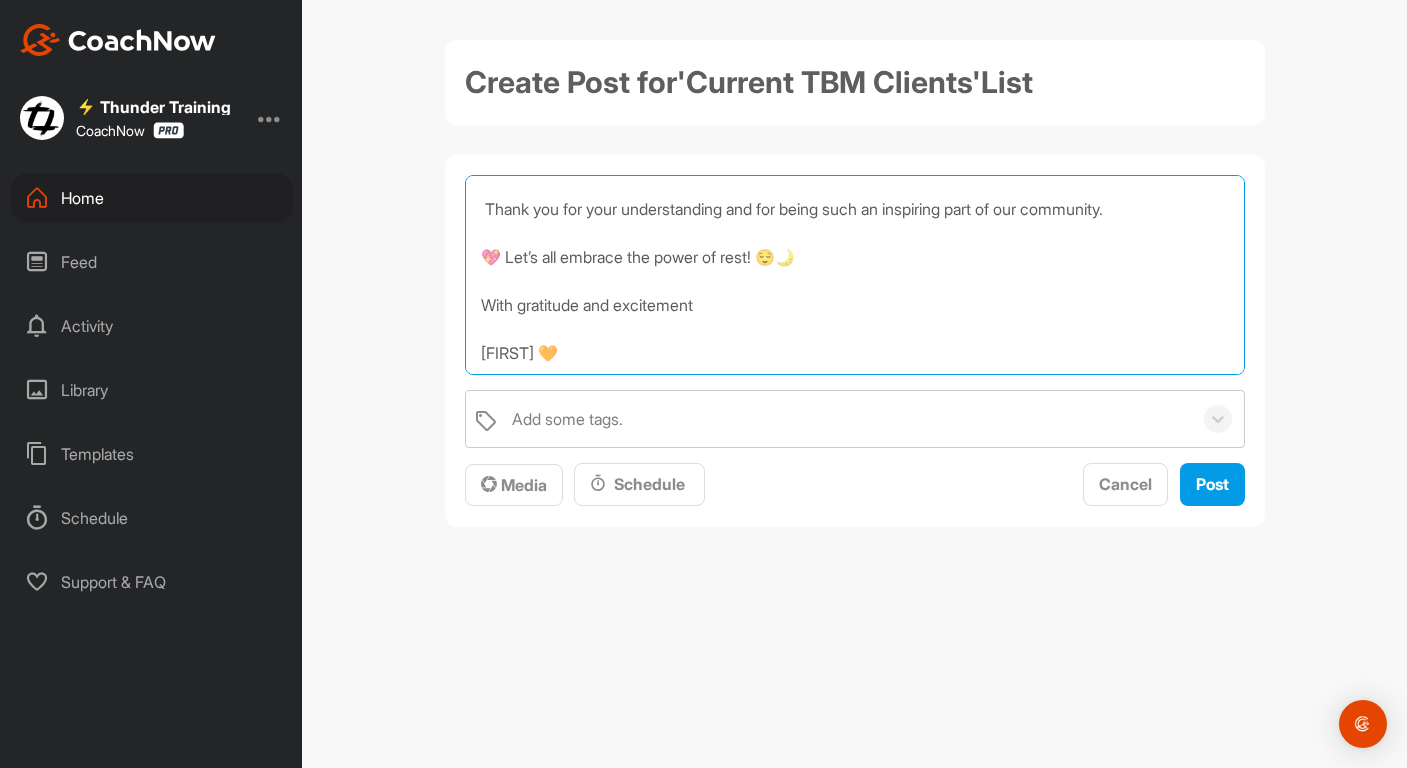 click on "🌴 Holiday Announcement 🌴
Hello, beautiful people! ✨
We’re so grateful for the energy and commitment you bring to our coaching journey together. 💪💫
As part of our commitment to walk the talk, we’ll be taking a well-deserved holiday next week to recharge, we will be disconnecting from technology just like we encourage you to do during this time! 🧘‍♀️📵
To ensure you’re fully supported:
📹 If you have any video submissions
❓ Questions you’d like to ask
📞 Or would like to book a call
…please do so this week.
We want to make sure you have everything you need before we switch off and enjoy some restful time away. 🌅
Thank you for your understanding and for being such an inspiring part of our community.
💖 Let’s all embrace the power of rest! 😌🌙
With gratitude and excitement
[FIRST] 🧡" at bounding box center (855, 275) 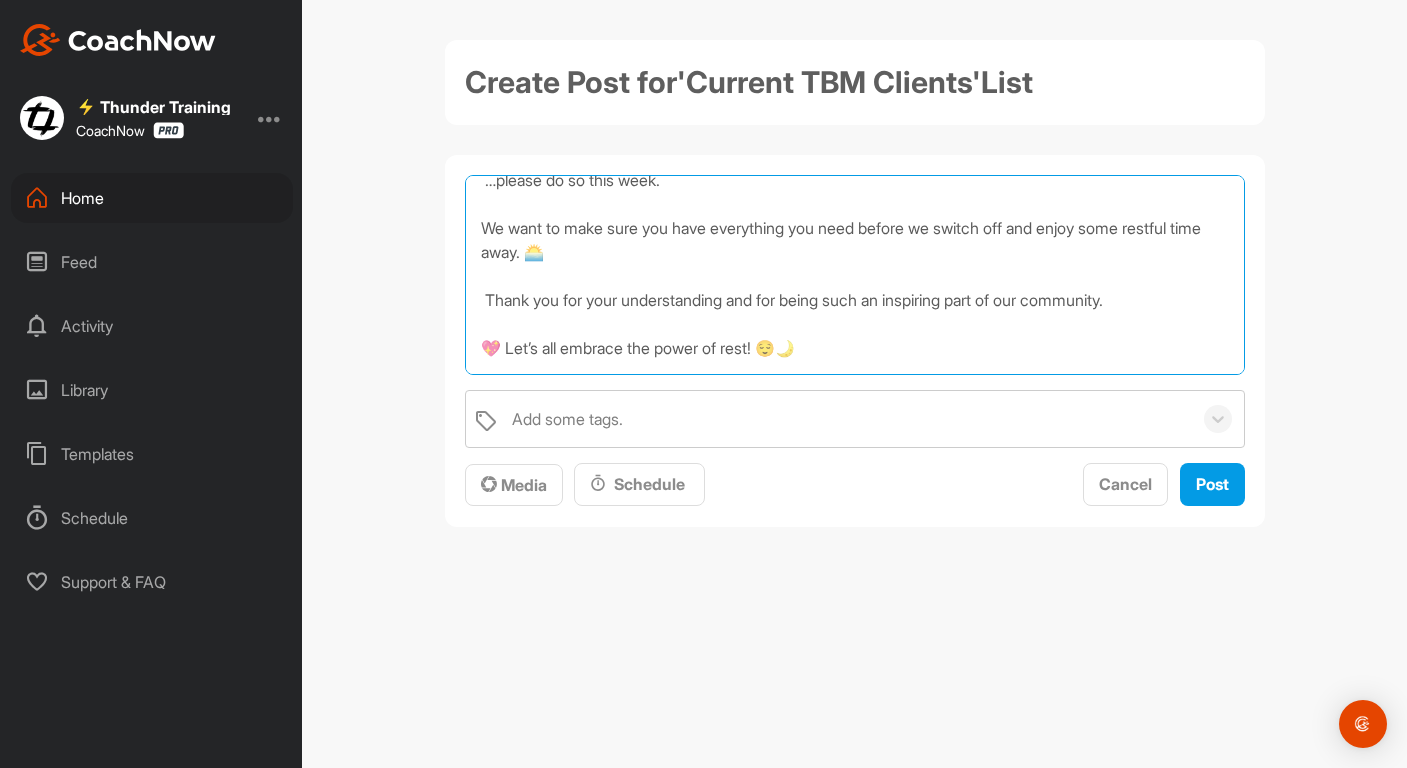 scroll, scrollTop: 355, scrollLeft: 0, axis: vertical 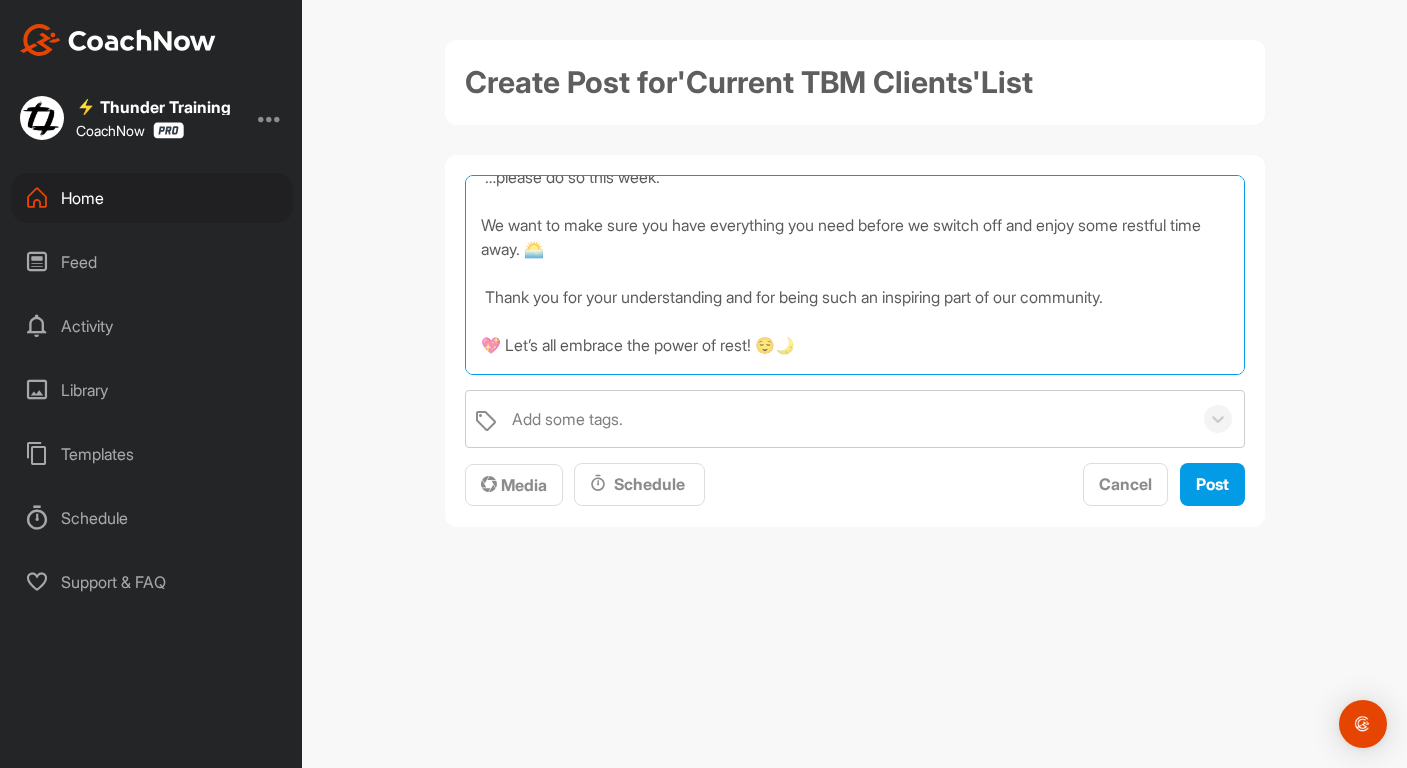 click on "🌴 Holiday Announcement 🌴
Hello, beautiful people! ✨
We’re so grateful for the energy and commitment you bring to our coaching journey together. 💪💫
As part of our commitment to walk the talk, we’ll be taking a well-deserved holiday next week to recharge, we will be disconnecting from technology just like we encourage you to do during this time! 🧘‍♀️📵
To ensure you’re fully supported:
📹 If you have any video submissions
❓ Questions you’d like to ask
📞 Or would like to book a call
…please do so this week.
We want to make sure you have everything you need before we switch off and enjoy some restful time away. 🌅
Thank you for your understanding and for being such an inspiring part of our community.
💖 Let’s all embrace the power of rest! 😌🌙
With gratitude and excitement,
[NAME] 🧡" at bounding box center (855, 275) 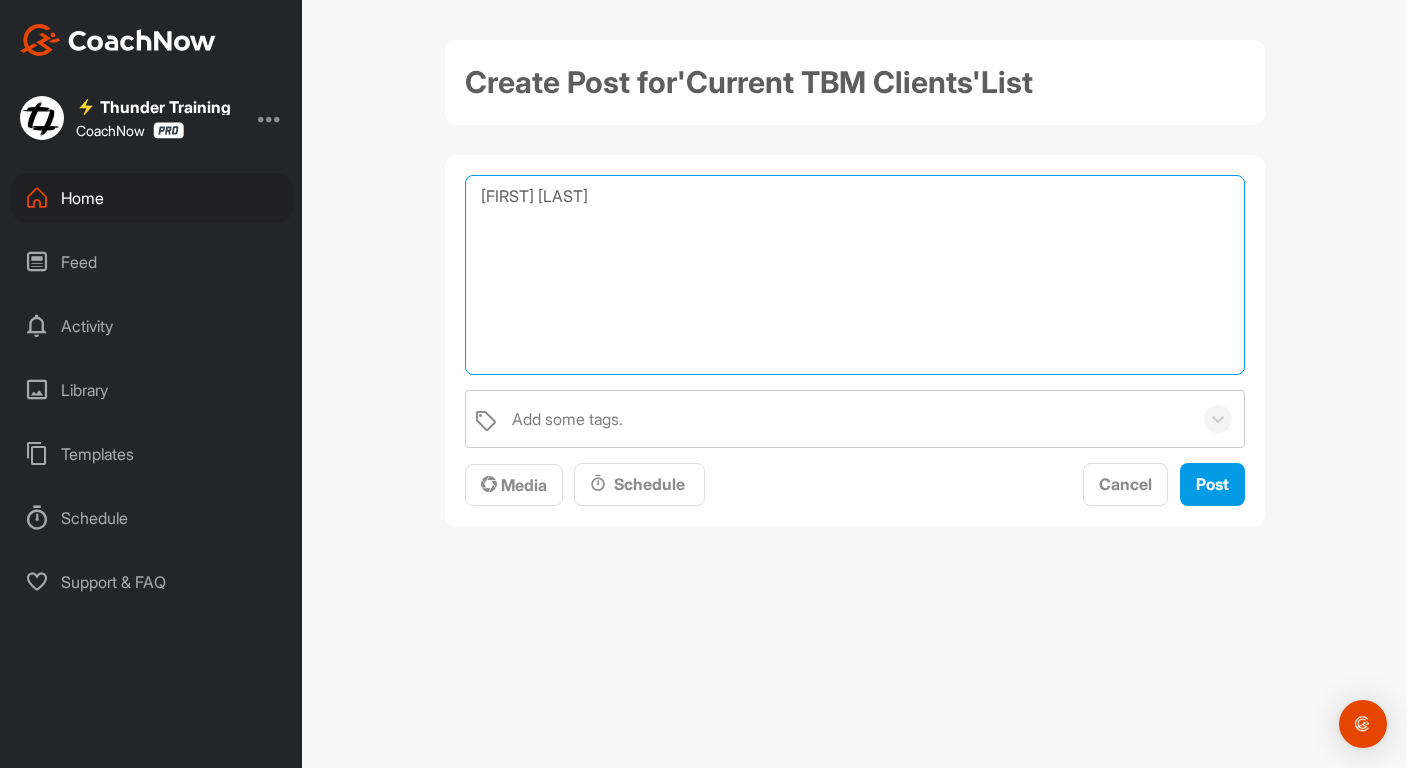 drag, startPoint x: 1065, startPoint y: 355, endPoint x: 1151, endPoint y: 327, distance: 90.44335 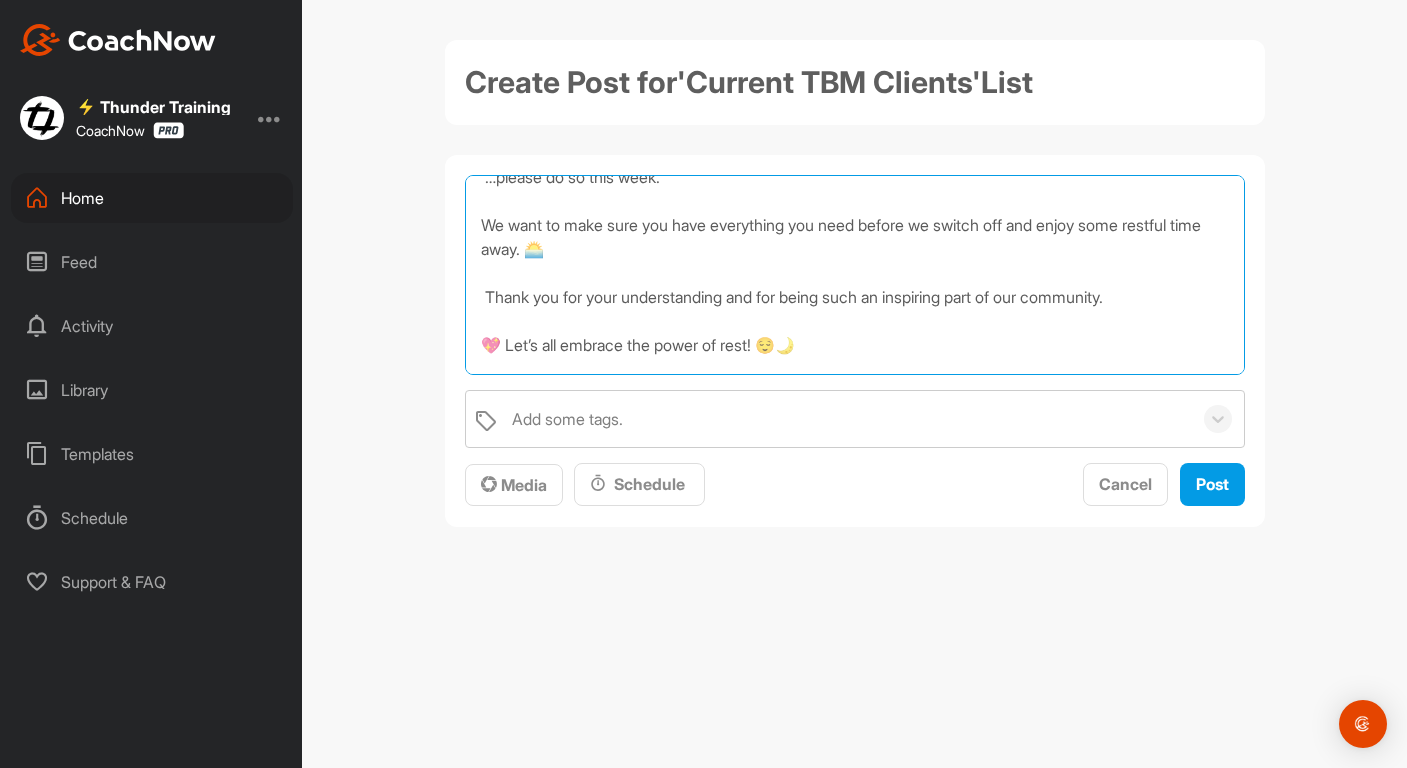 click on "🌴 Holiday Announcement 🌴
Hello, beautiful people! ✨
We’re so grateful for the energy and commitment you bring to our coaching journey together. 💪💫
As part of our commitment to walk the talk, we’ll be taking a well-deserved holiday next week to recharge, we will be disconnecting from technology just like we encourage you to do during this time! 🧘‍♀️📵
To ensure you’re fully supported:
📹 If you have any video submissions
❓ Questions you’d like to ask
📞 Or would like to book a call
…please do so this week.
We want to make sure you have everything you need before we switch off and enjoy some restful time away. 🌅
Thank you for your understanding and for being such an inspiring part of our community.
💖 Let’s all embrace the power of rest! 😌🌙
With gratitude and excitement,
[FIRST] 🧡" at bounding box center (855, 275) 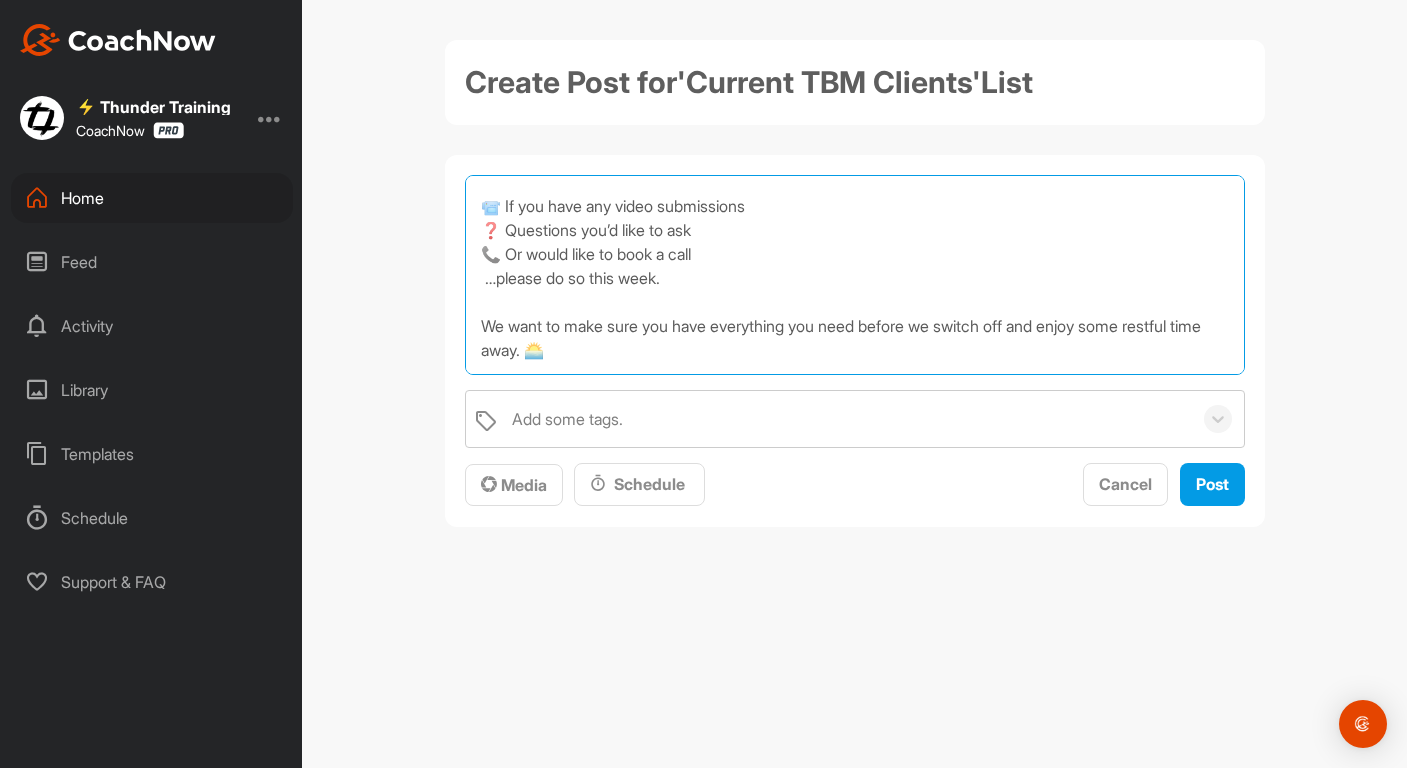 scroll, scrollTop: 256, scrollLeft: 0, axis: vertical 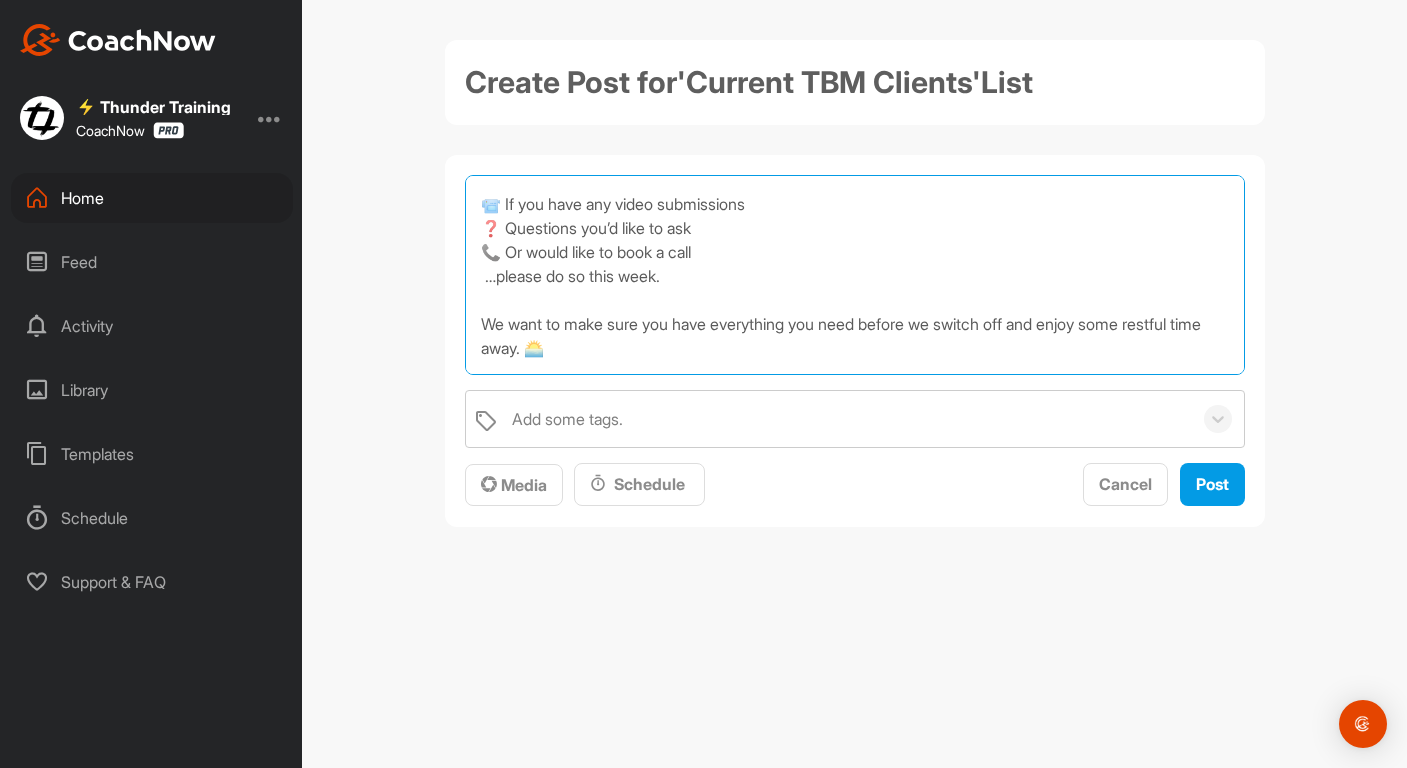 click on "🌴 Holiday Announcement 🌴
Hello, beautiful people! ✨
We’re so grateful for the energy and commitment you bring to our coaching journey together. 💪💫
As part of our commitment to walk the talk, we’ll be taking a well-deserved holiday next week to recharge, we will be disconnecting from technology just like we encourage you to do during this time! 🧘‍♀️📵
To ensure you’re fully supported:
📹 If you have any video submissions
❓ Questions you’d like to ask
📞 Or would like to book a call
…please do so this week.
We want to make sure you have everything you need before we switch off and enjoy some restful time away. 🌅
Thank you for your understanding and for being such an inspiring part of our community.
💖 Let’s all embrace the power of rest! 😌🌙
With gratitude and excitement,
[FIRST] 🧡" at bounding box center [855, 275] 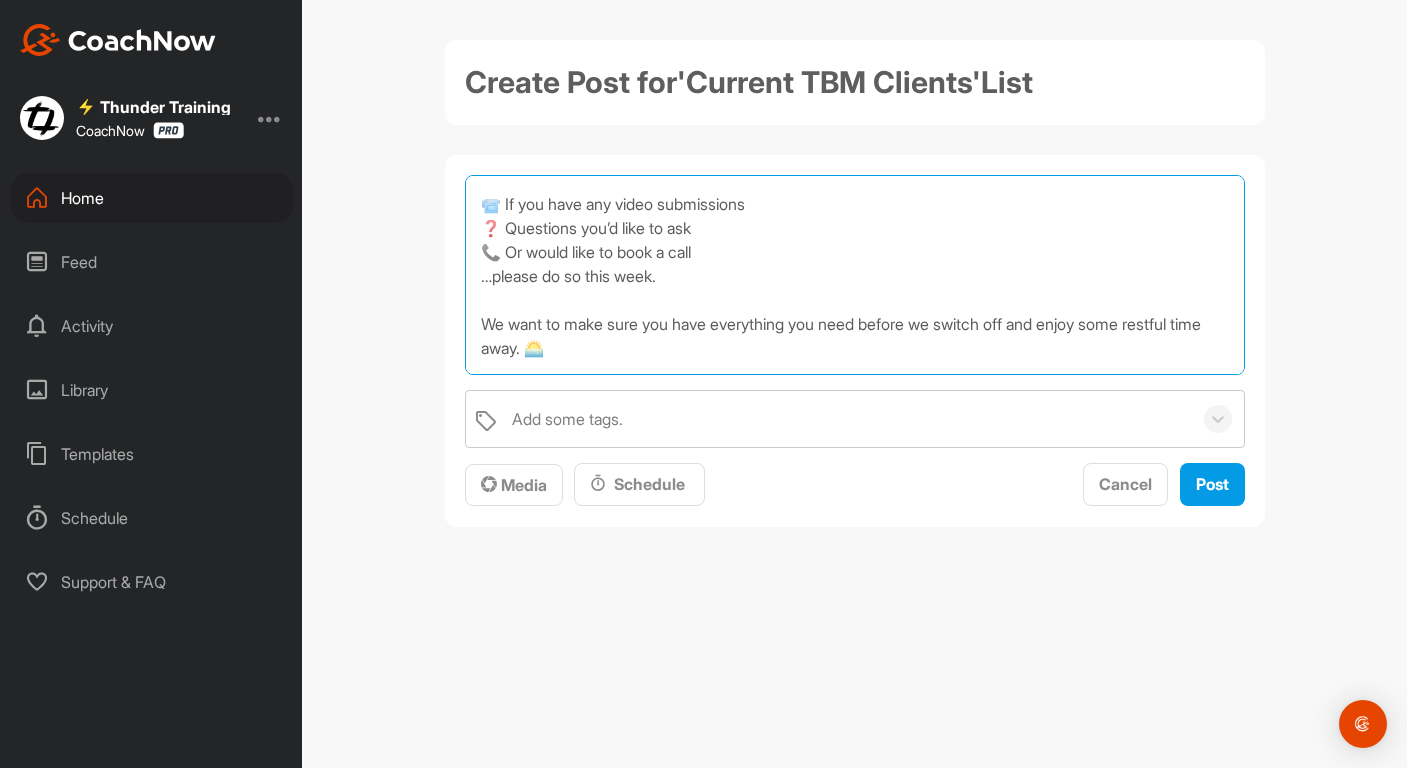 click on "🌴 Holiday Announcement 🌴
Hello, beautiful people! ✨
We’re so grateful for the energy and commitment you bring to our coaching journey together. 💪💫
As part of our commitment to walk the talk, we’ll be taking a well-deserved holiday next week to recharge, we will be disconnecting from technology just like we encourage you to do during this time! 🧘‍♀️📵
To ensure you’re fully supported:
📹 If you have any video submissions
❓ Questions you’d like to ask
📞 Or would like to book a call
…please do so this week.
We want to make sure you have everything you need before we switch off and enjoy some restful time away. 🌅
Thank you for your understanding and for being such an inspiring part of our community.
💖 Let’s all embrace the power of rest! 😌🌙
With gratitude and excitement,
[FIRST] 🧡" at bounding box center [855, 275] 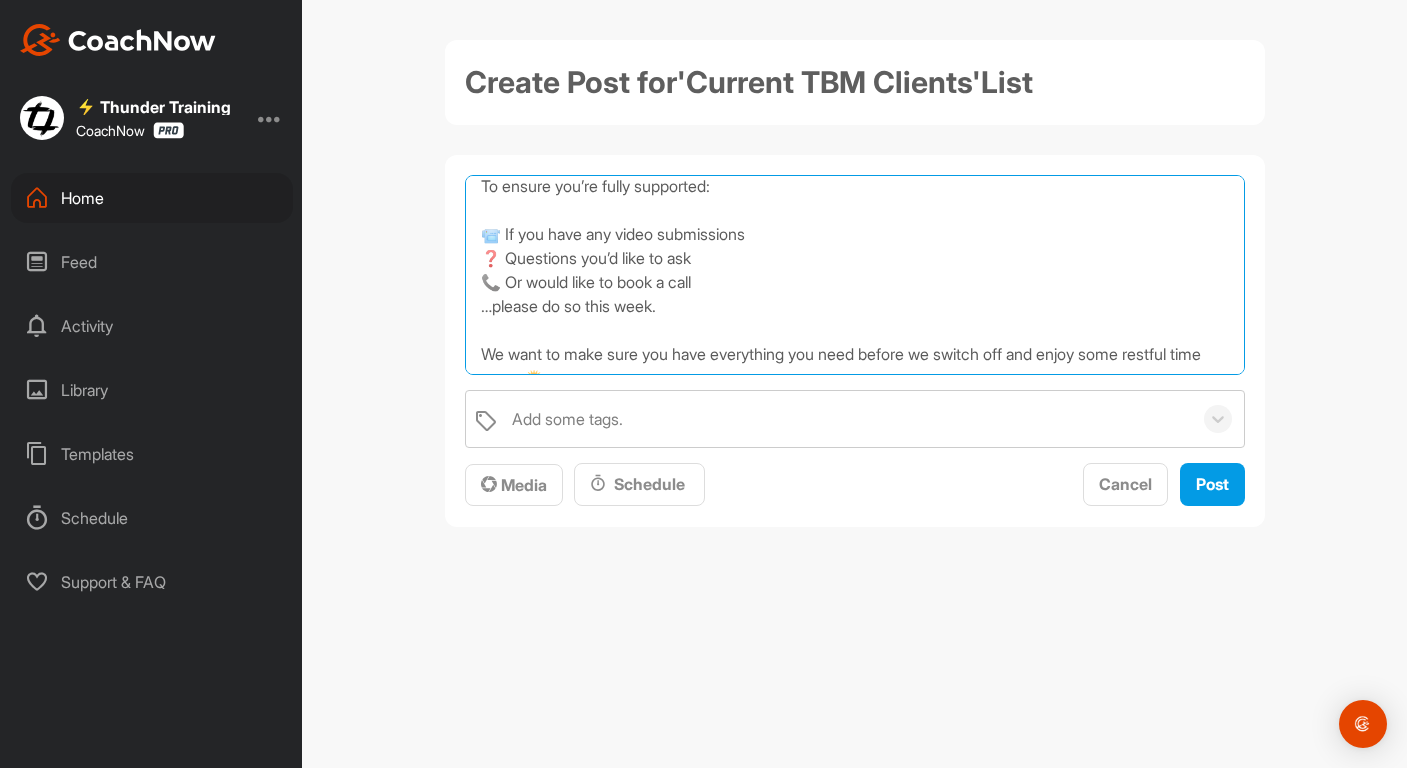 scroll, scrollTop: 228, scrollLeft: 0, axis: vertical 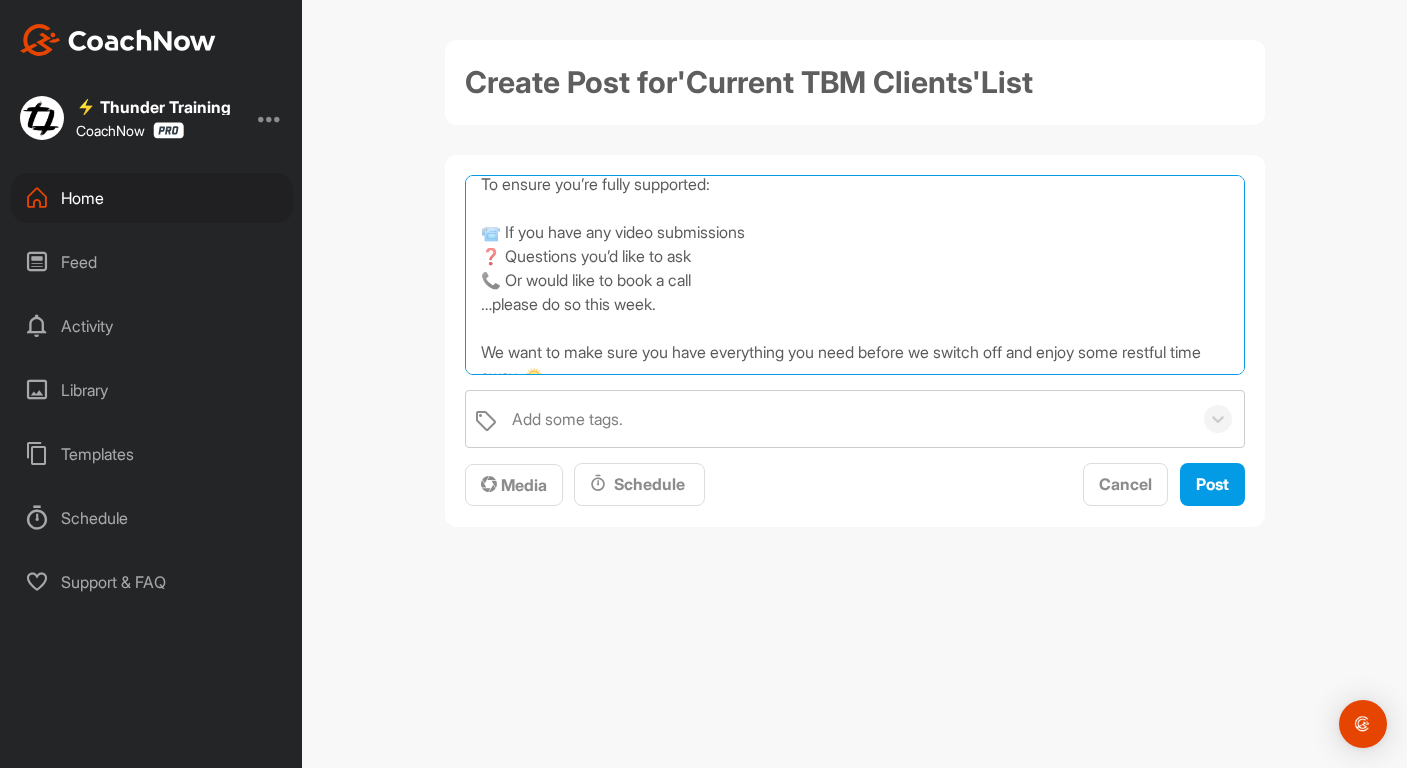 drag, startPoint x: 702, startPoint y: 325, endPoint x: 468, endPoint y: 307, distance: 234.69128 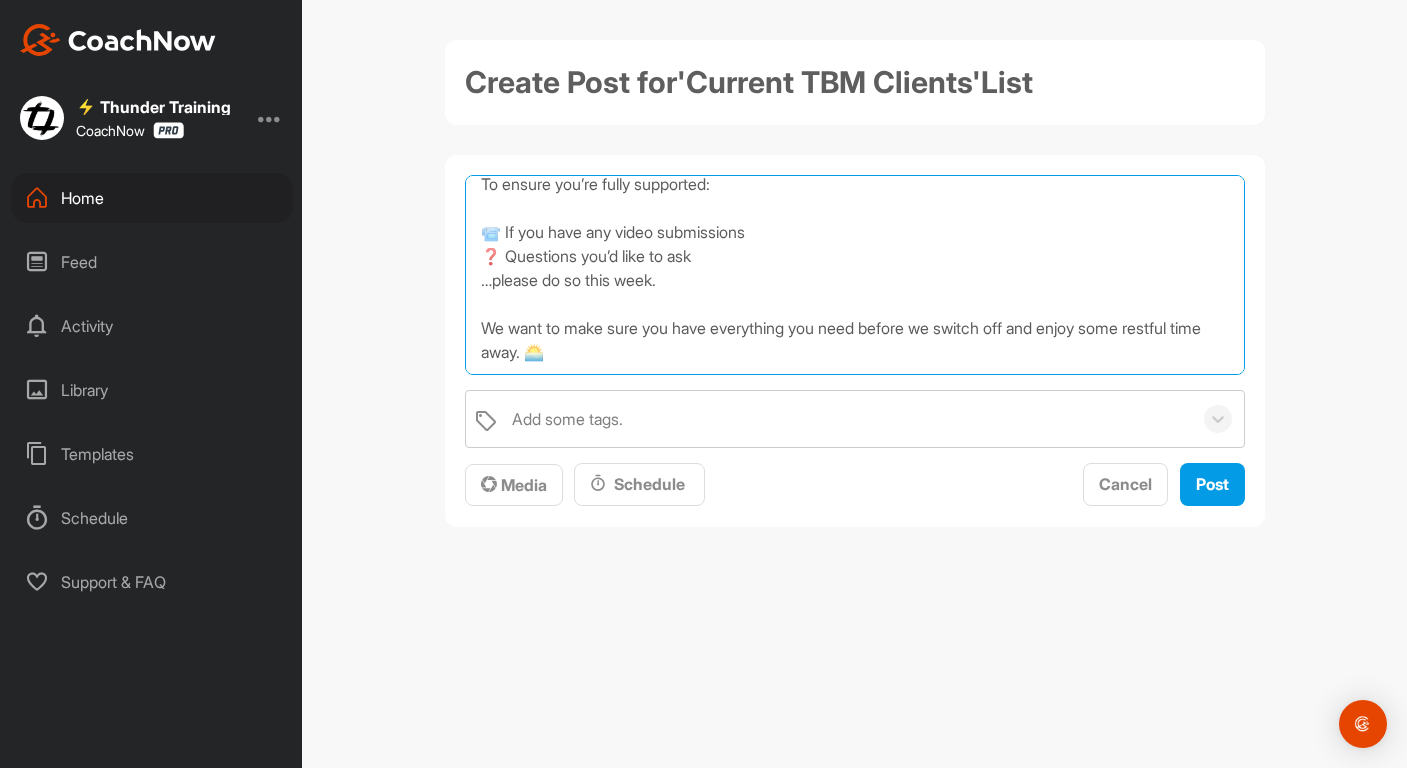 click on "🌴 Holiday Announcement 🌴
Hello, beautiful people! ✨
We’re so grateful for the energy and commitment you bring to our coaching journey together. 💪💫
As part of our commitment to walk the talk, we’ll be taking a well-deserved holiday next week to recharge, we will be disconnecting from technology just like we encourage you to do during this time! 🧘‍♀️📵
To ensure you’re fully supported:
📹 If you have any video submissions
❓ Questions you’d like to ask
…please do so this week.
We want to make sure you have everything you need before we switch off and enjoy some restful time away. 🌅
Thank you for your understanding and for being such an inspiring part of our community.
💖 Let’s all embrace the power of rest! 😌🌙
With gratitude and excitement,
[FIRST] 🧡" at bounding box center [855, 275] 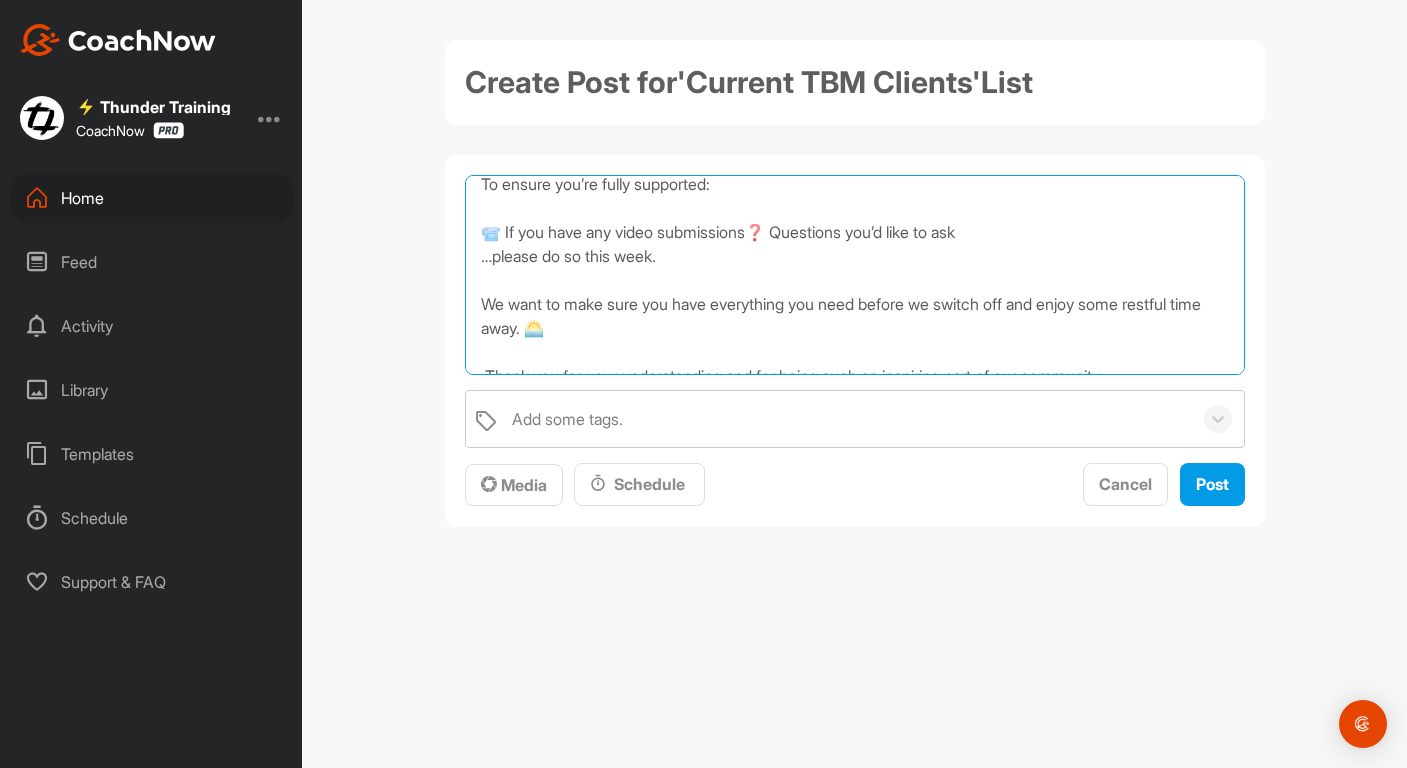 drag, startPoint x: 803, startPoint y: 258, endPoint x: 760, endPoint y: 256, distance: 43.046486 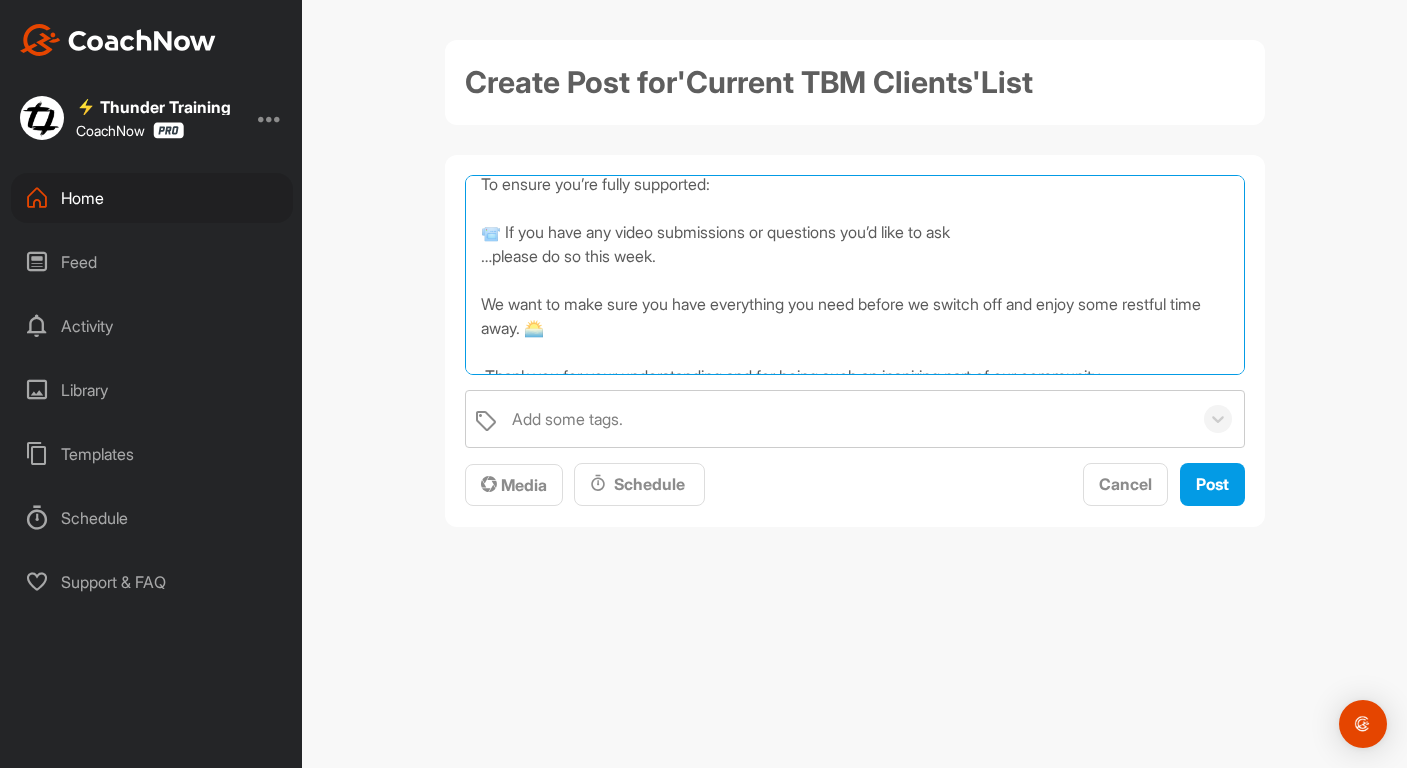 click on "🌴 Holiday Announcement 🌴
Hello, beautiful people! ✨
We’re so grateful for the energy and commitment you bring to our coaching journey together. 💪💫
As part of our commitment to walk the talk, we’ll be taking a well-deserved holiday next week to recharge, we will be disconnecting from technology just like we encourage you to do during this time! 🧘‍♀️📵
To ensure you’re fully supported:
📹 If you have any video submissions or questions you’d like to ask
…please do so this week.
We want to make sure you have everything you need before we switch off and enjoy some restful time away. 🌅
Thank you for your understanding and for being such an inspiring part of our community.
💖 Let’s all embrace the power of rest! 😌🌙
With gratitude and excitement,
[FIRST] 🧡" at bounding box center (855, 275) 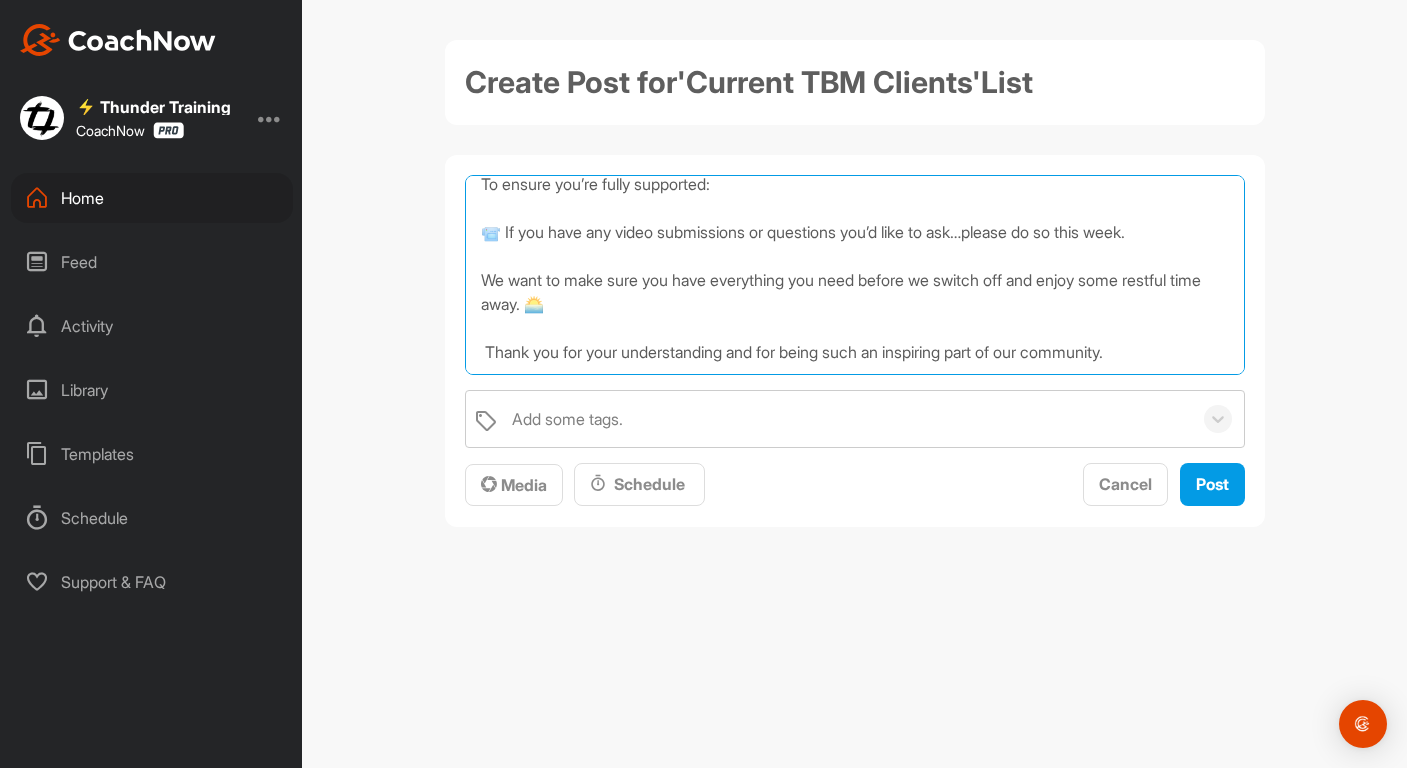 click on "🌴 Holiday Announcement 🌴
Hello, beautiful people! ✨
We’re so grateful for the energy and commitment you bring to our coaching journey together. 💪💫
As part of our commitment to walk the talk, we’ll be taking a well-deserved holiday next week to recharge, we will be disconnecting from technology just like we encourage you to do during this time! 🧘‍♀️📵
To ensure you’re fully supported:
📹 If you have any video submissions or questions you’d like to ask…please do so this week.
We want to make sure you have everything you need before we switch off and enjoy some restful time away. 🌅
Thank you for your understanding and for being such an inspiring part of our community.
💖 Let’s all embrace the power of rest! 😌🌙
With gratitude and excitement,
[NAME] 🧡" at bounding box center [855, 275] 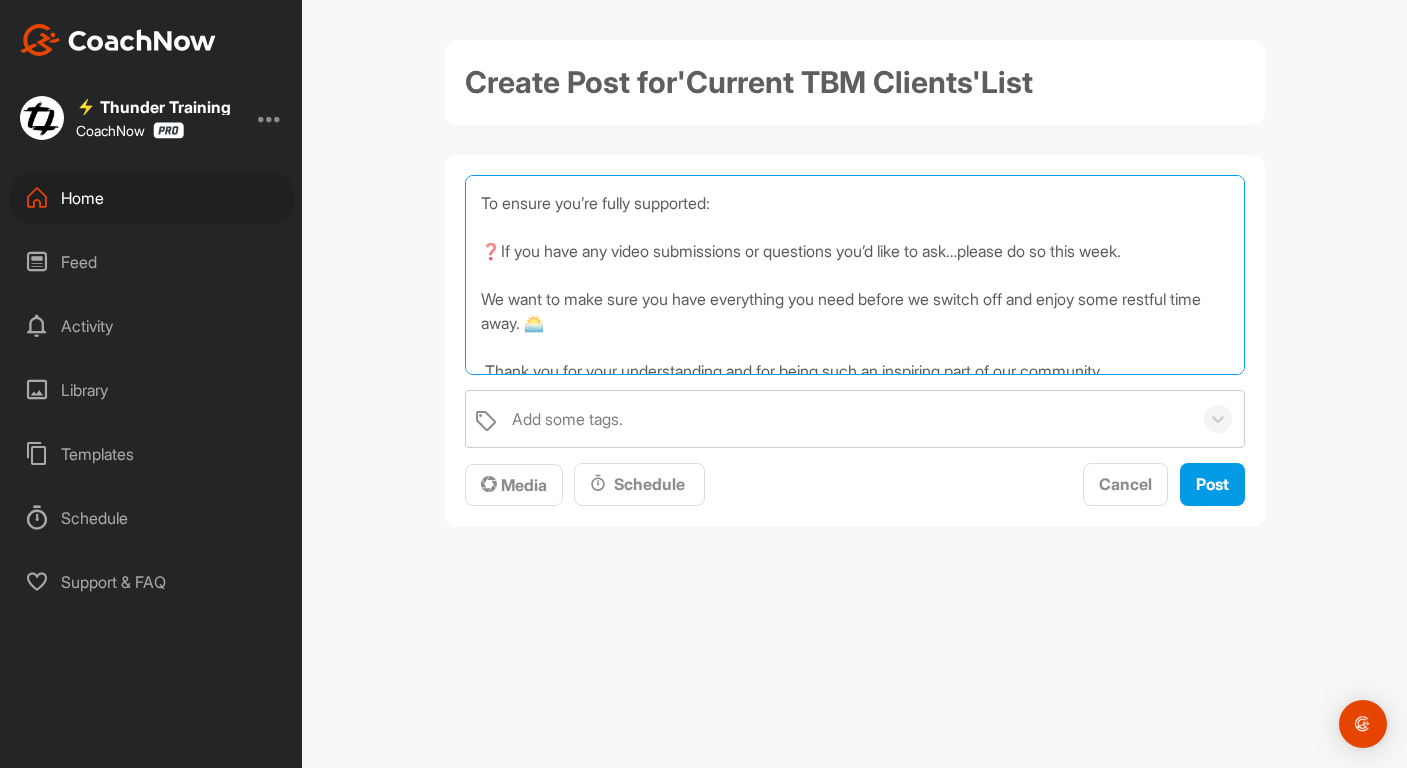 scroll, scrollTop: 206, scrollLeft: 0, axis: vertical 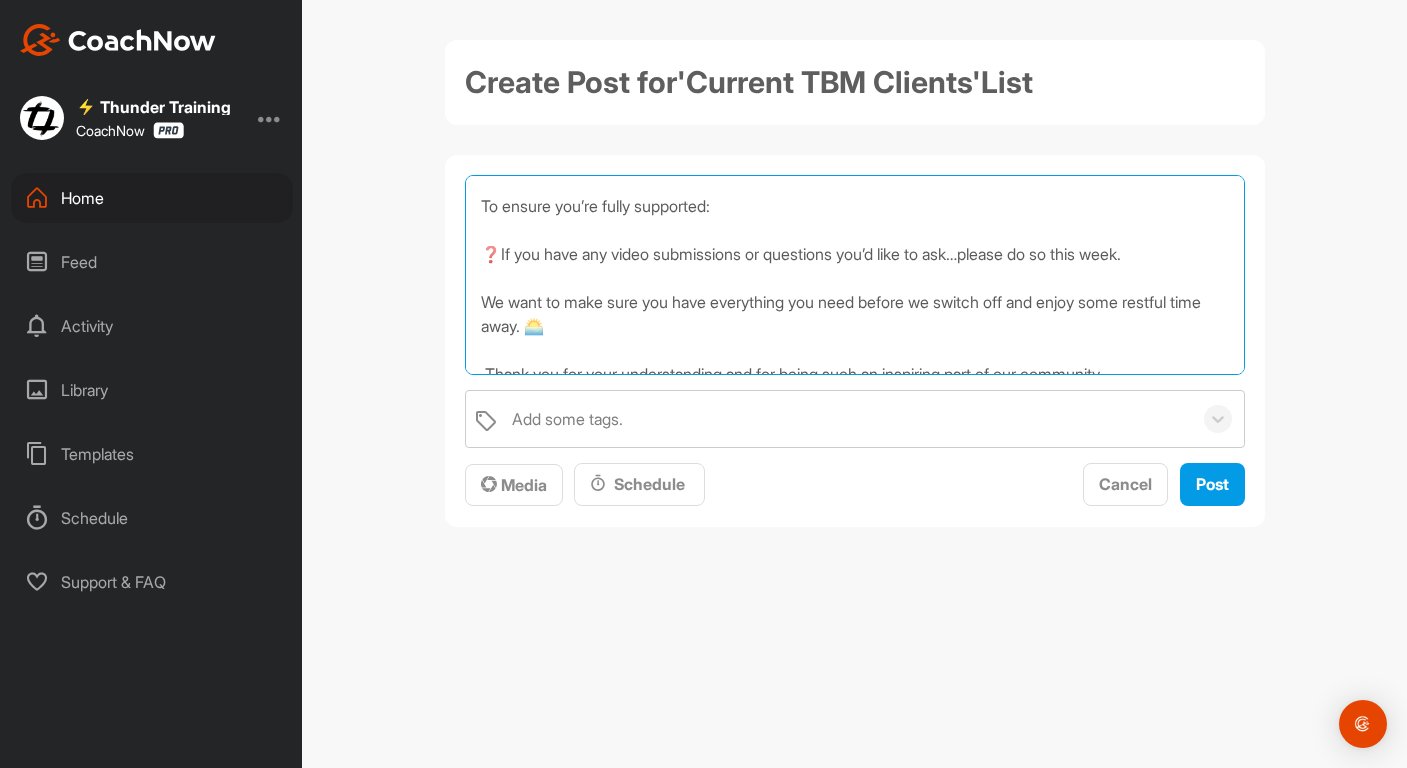 click on "🌴 Holiday Announcement 🌴
Hello, beautiful people! ✨
We’re so grateful for the energy and commitment you bring to our coaching journey together. 💪💫
As part of our commitment to walk the talk, we’ll be taking a well-deserved holiday next week to recharge, we will be disconnecting from technology just like we encourage you to do during this time! 🧘‍♀️📵
To ensure you’re fully supported:
❓If you have any video submissions or questions you’d like to ask…please do so this week.
We want to make sure you have everything you need before we switch off and enjoy some restful time away. 🌅
Thank you for your understanding and for being such an inspiring part of our community.
💖 Let’s all embrace the power of rest! 😌🌙
With gratitude and excitement,
[FIRST] 🧡" at bounding box center [855, 275] 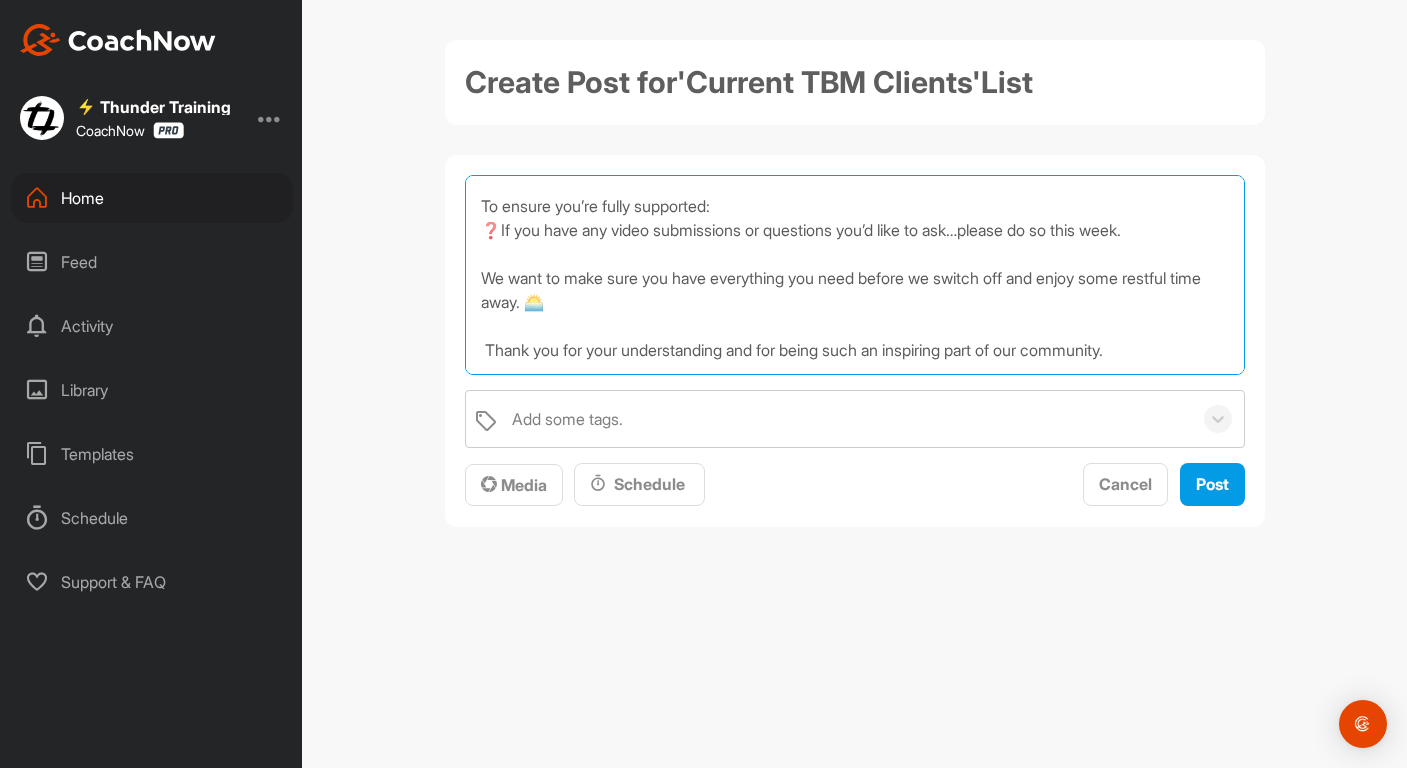 click on "🌴 Holiday Announcement 🌴
Hello, beautiful people! ✨
We’re so grateful for the energy and commitment you bring to our coaching journey together. 💪💫
As part of our commitment to walk the talk, we’ll be taking a well-deserved holiday next week to recharge, we will be disconnecting from technology just like we encourage you to do during this time! 🧘‍♀️📵
To ensure you’re fully supported:
❓If you have any video submissions or questions you’d like to ask…please do so this week.
We want to make sure you have everything you need before we switch off and enjoy some restful time away. 🌅
Thank you for your understanding and for being such an inspiring part of our community.
💖 Let’s all embrace the power of rest! 😌🌙
With gratitude and excitement,
[FIRST] 🧡" at bounding box center [855, 275] 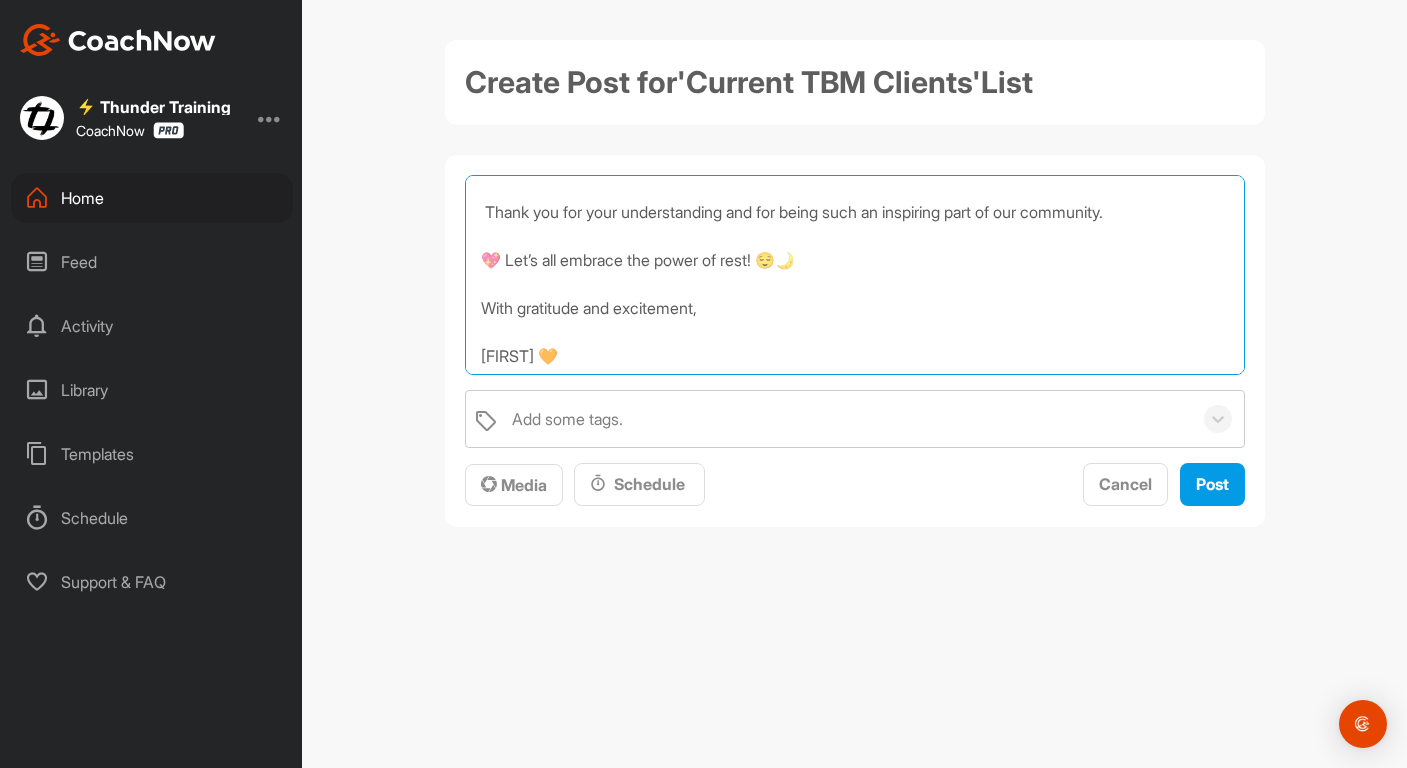 scroll, scrollTop: 350, scrollLeft: 0, axis: vertical 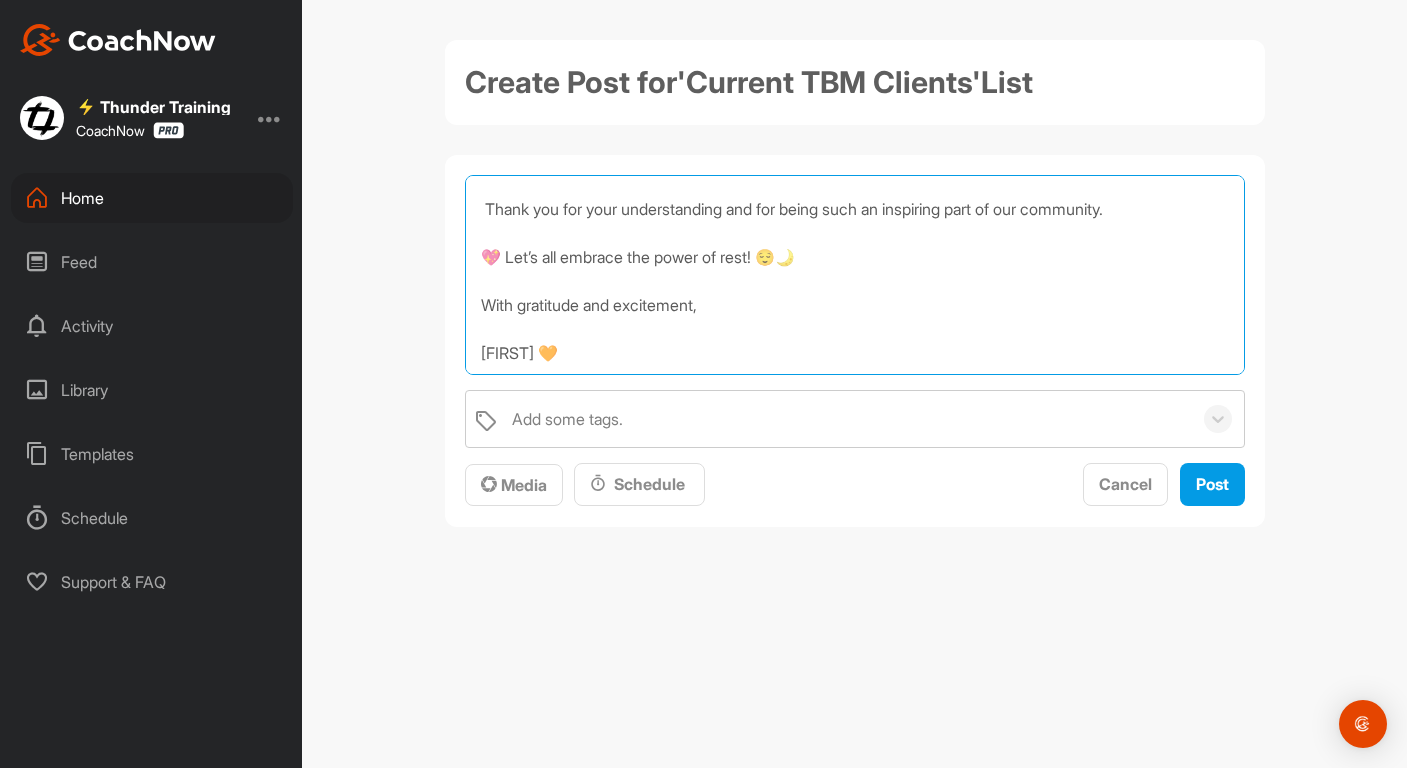 click on "🌴 Holiday Announcement 🌴
Hello, beautiful people! ✨
We’re so grateful for the energy and commitment you bring to our coaching journey together. 💪💫
As part of our commitment to walk the talk, we’ll be taking a well-deserved holiday next week to recharge, we will be disconnecting from technology just like we encourage you to do during this time! 🧘‍♀️📵
To ensure you’re fully supported:
❓If you have any video submissions or questions you’d like to ask…please do so this week.
We want to make sure you have everything you need before we switch off and enjoy some restful time away. 🌅
Thank you for your understanding and for being such an inspiring part of our community.
💖 Let’s all embrace the power of rest! 😌🌙
With gratitude and excitement,
[FIRST] 🧡" at bounding box center [855, 275] 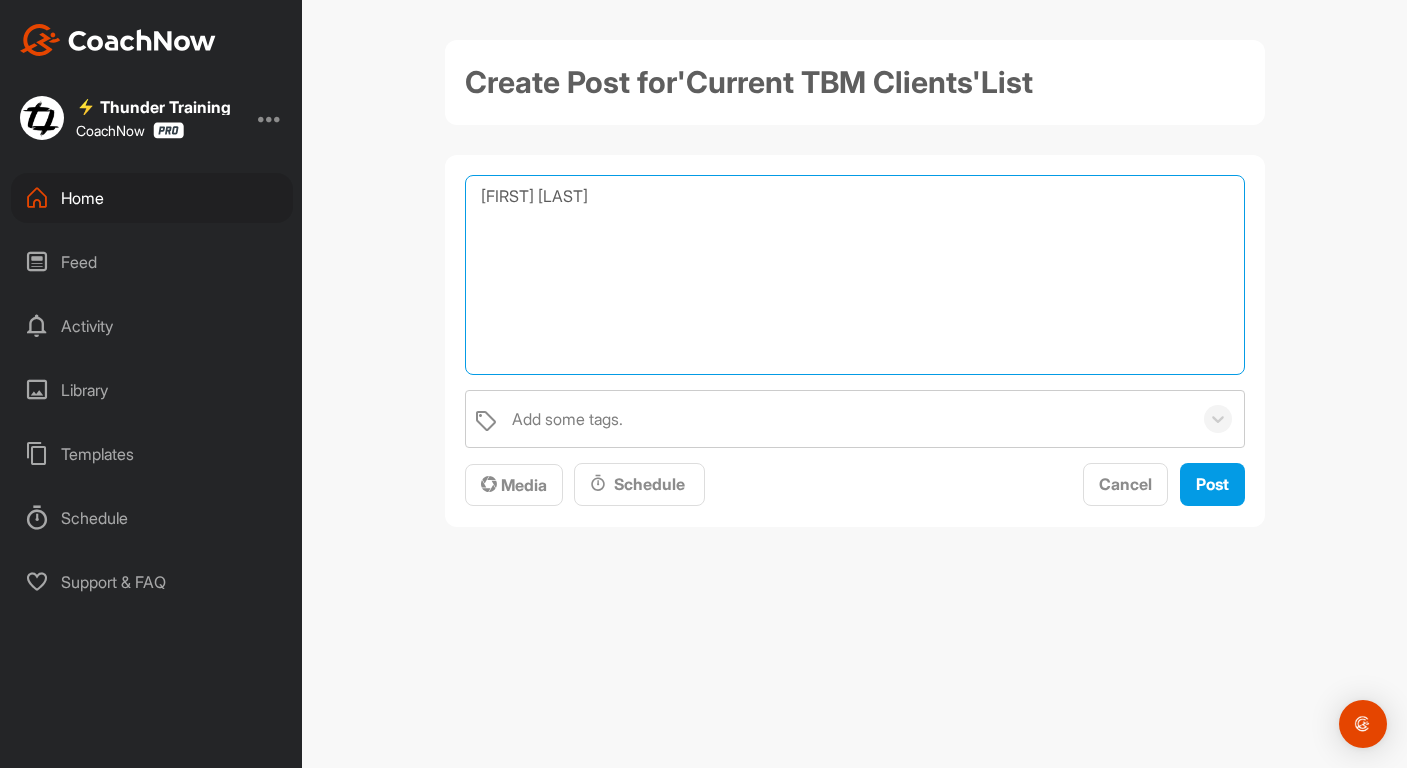 scroll, scrollTop: 72, scrollLeft: 0, axis: vertical 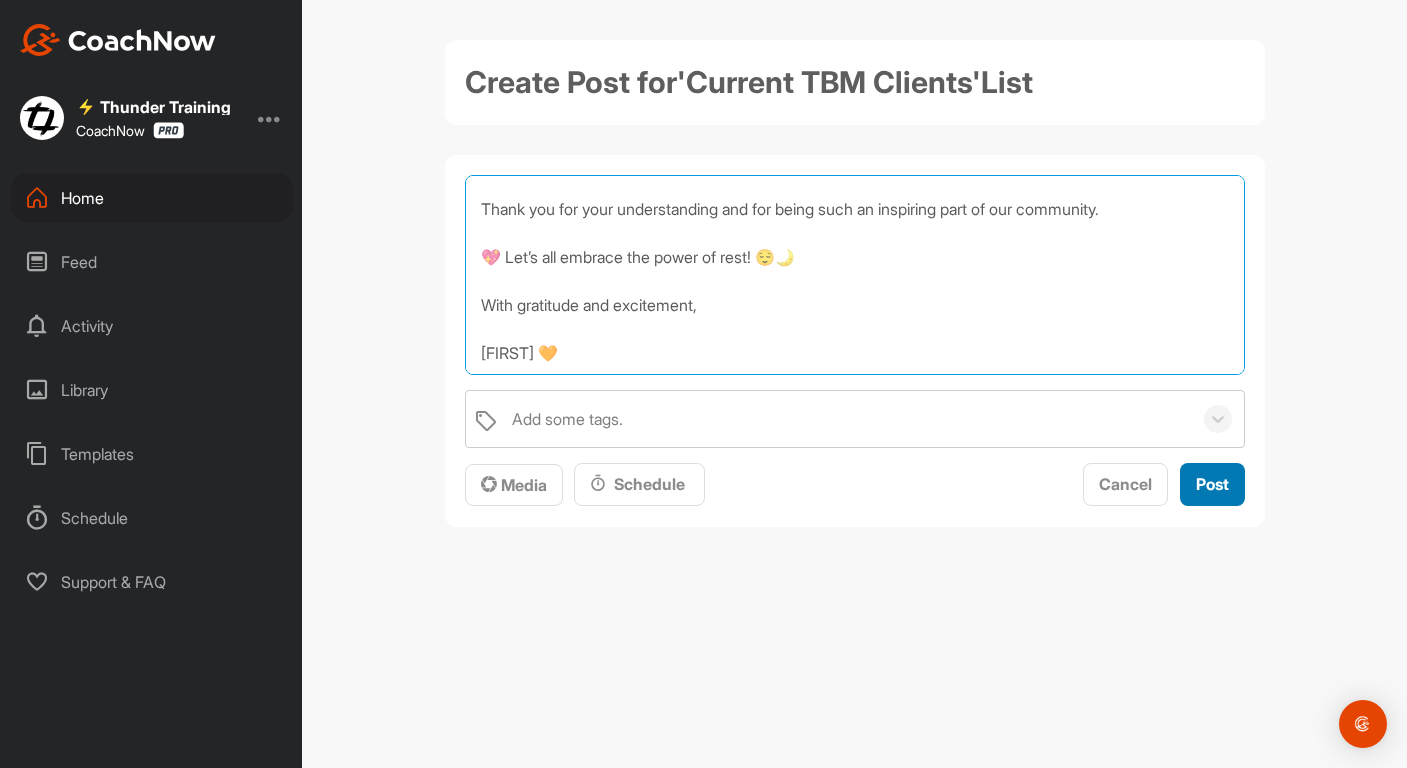 type on "🌴 Holiday Announcement 🌴
Hello, beautiful people! ✨
We’re so grateful for the energy and commitment you bring to our coaching journey together. 💪💫
As part of our commitment to walk the talk, we’ll be taking a well-deserved holiday next week to recharge.
We will be disconnecting from technology just like we encourage you to do during this time! 🧘‍♀️📵
To ensure you’re fully supported:
❓If you have any video submissions or questions you’d like to ask…please do so this week.
We want to make sure you have everything you need before we switch off and enjoy some restful time away. 🌅
Thank you for your understanding and for being such an inspiring part of our community.
💖 Let’s all embrace the power of rest! 😌🌙
With gratitude and excitement,
[FIRST] 🧡" 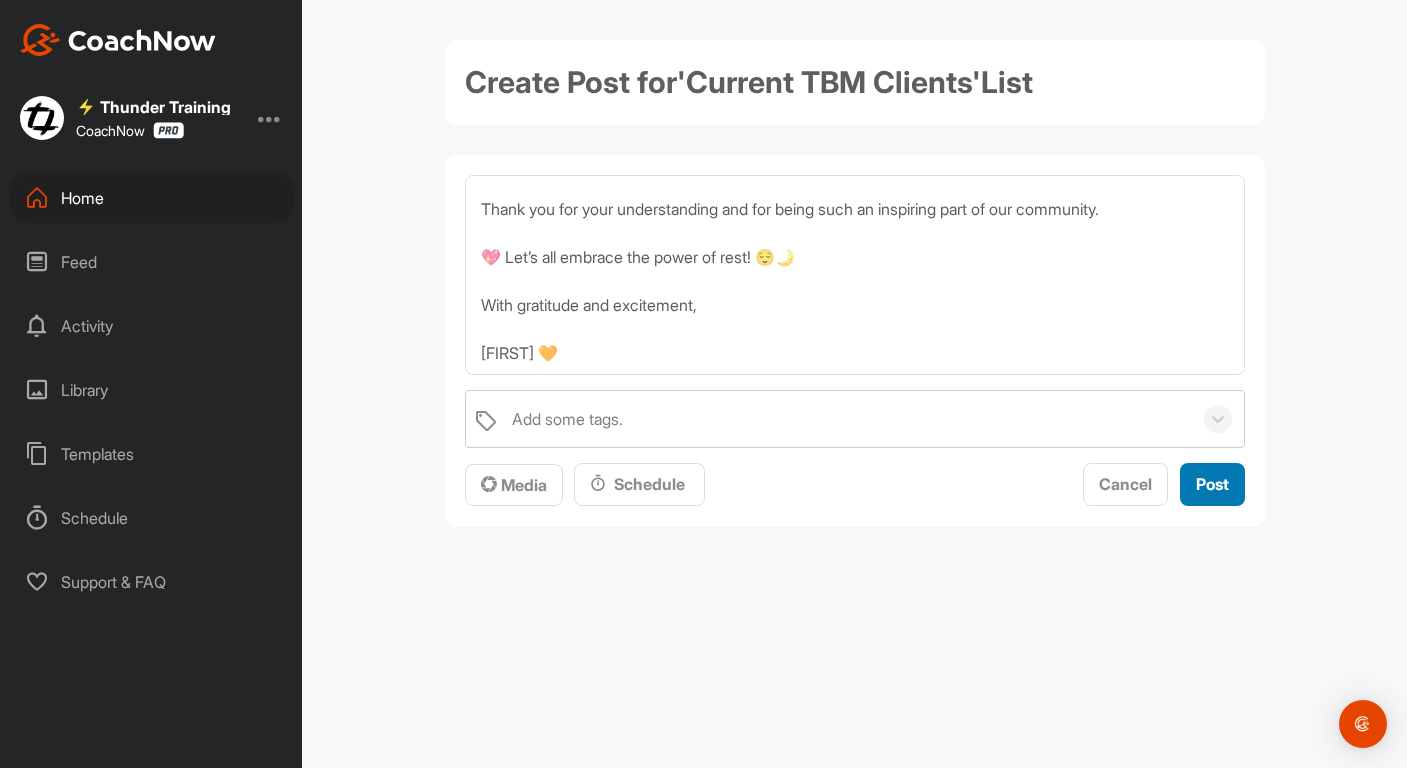 click on "Post" at bounding box center [1212, 484] 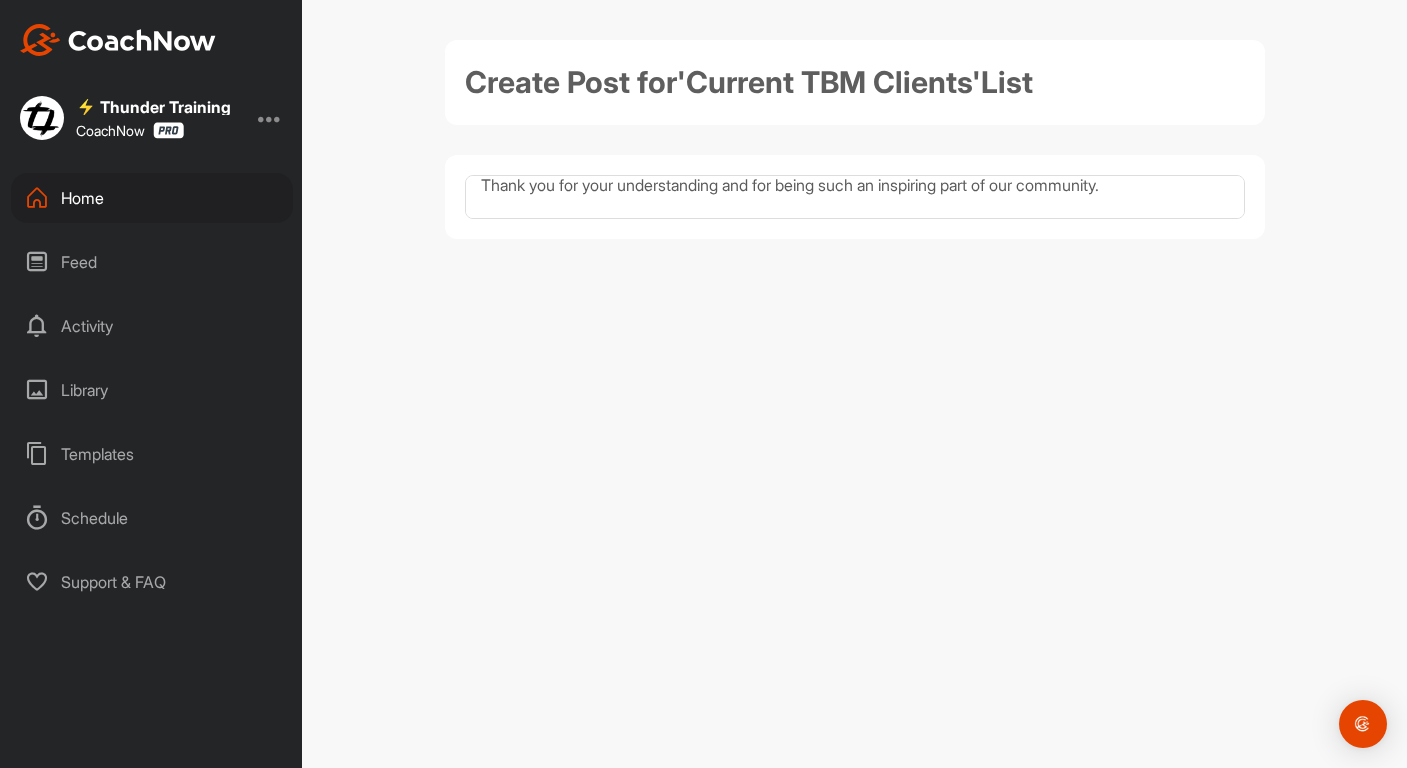 type 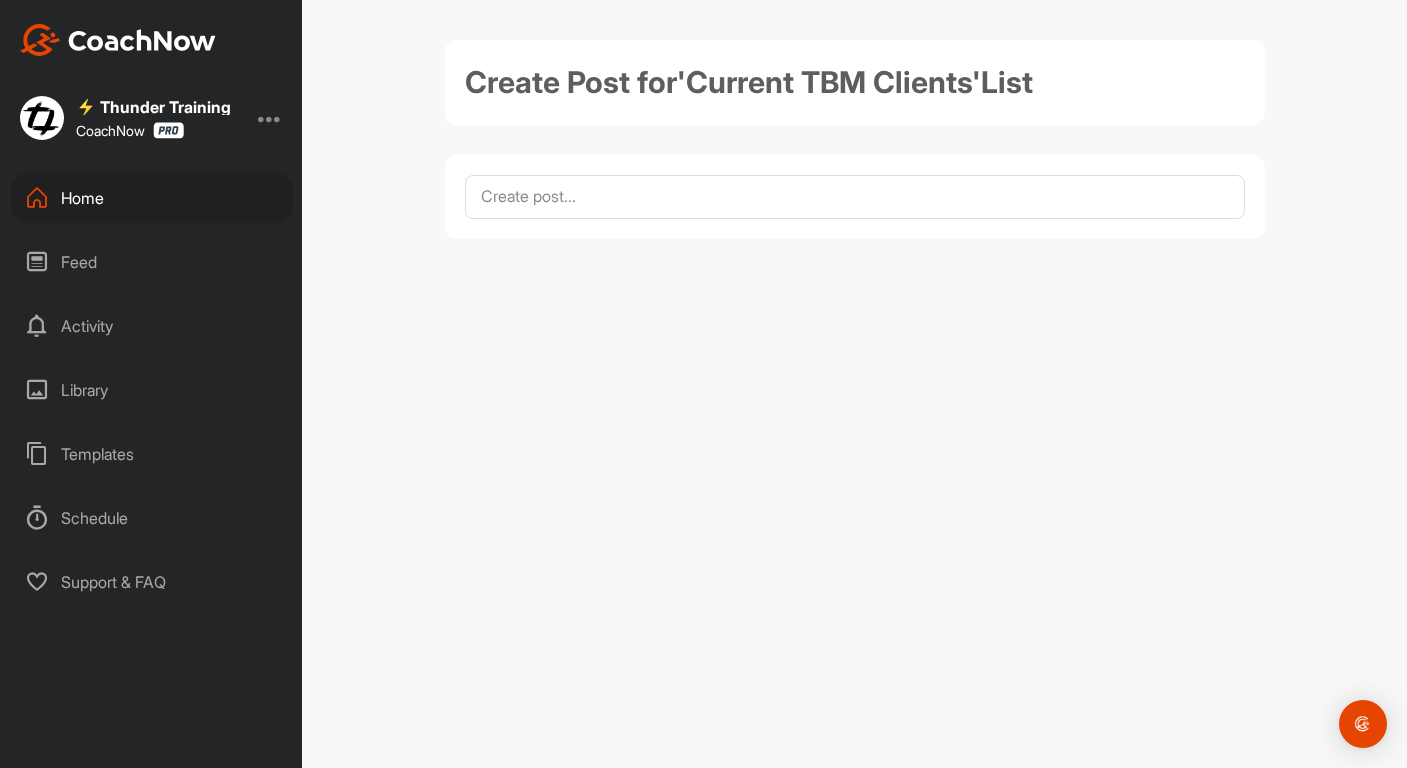 scroll, scrollTop: 0, scrollLeft: 0, axis: both 